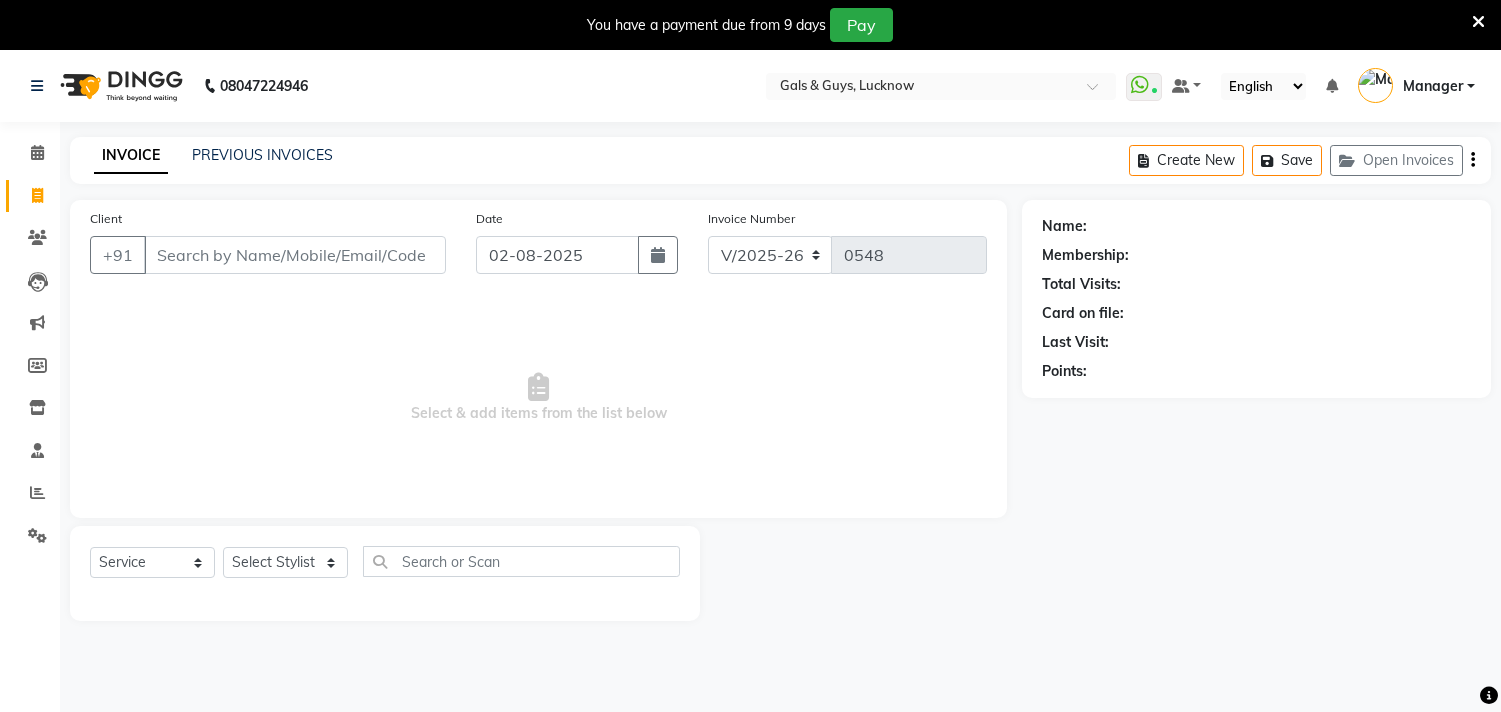 select on "7505" 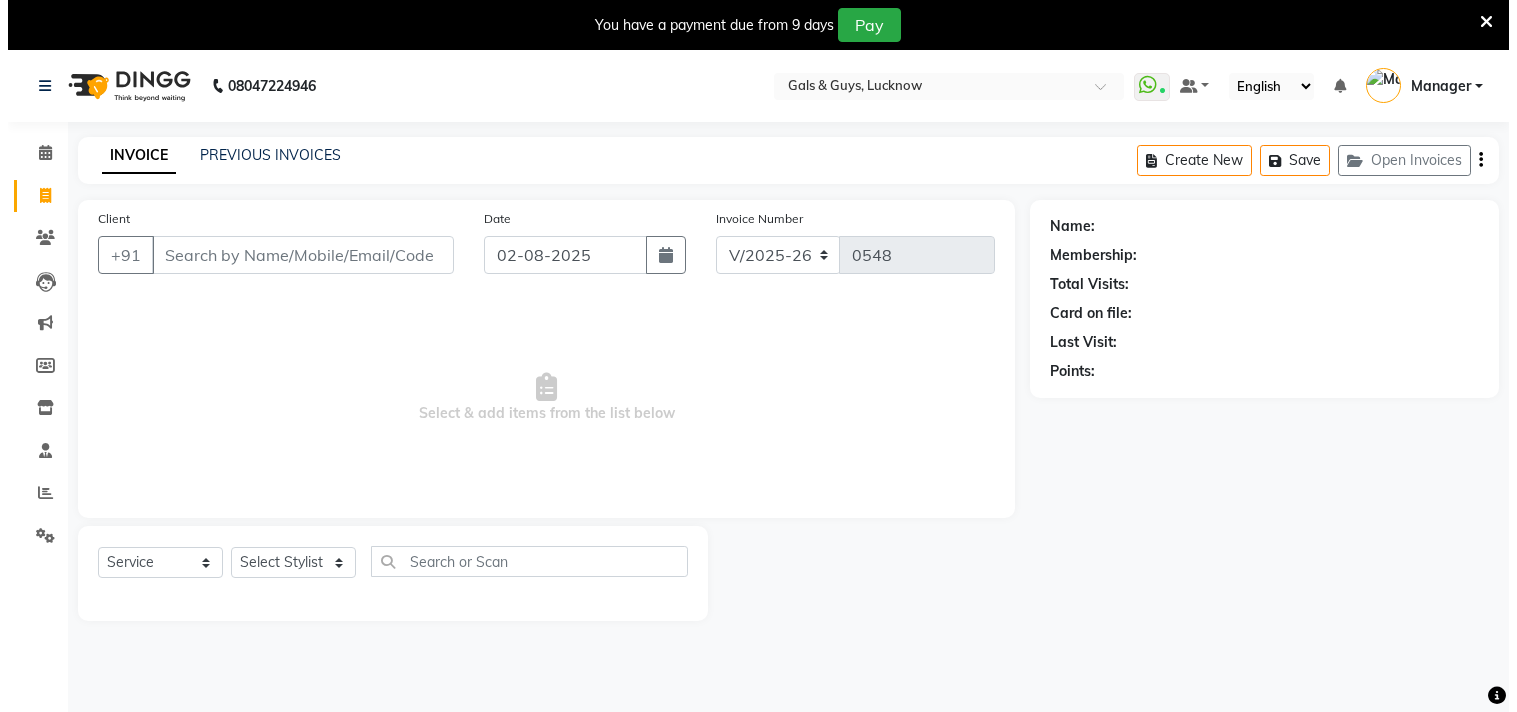 scroll, scrollTop: 0, scrollLeft: 0, axis: both 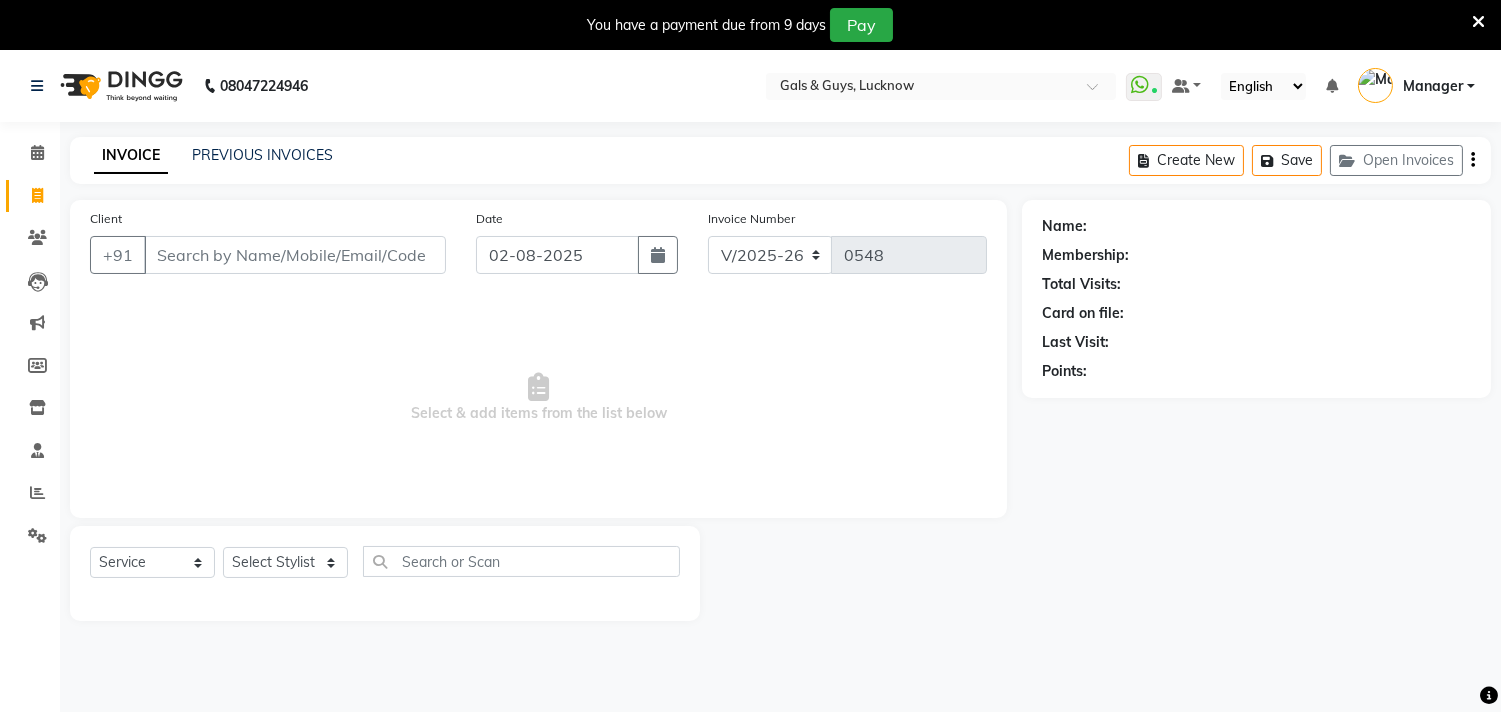 click on "Select  Service  Product  Membership  Package Voucher Prepaid Gift Card  Select Stylist Abhinav ADVANCE ALKA Ankita B-WAX  KUNAL Manager MEMBERSHIP PALLAVI PRATHAM PRODUCT RAJAT TANIYA VIRENDRA" 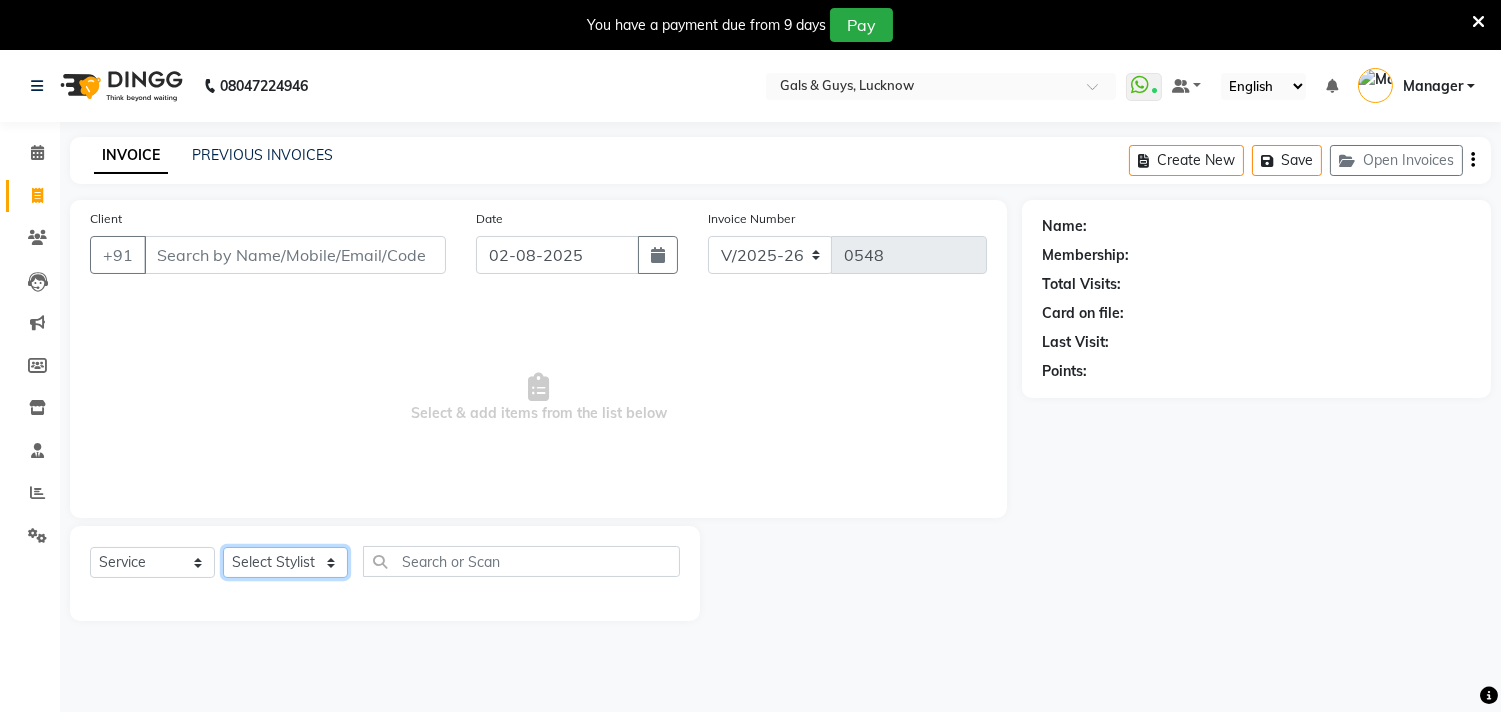 click on "Select Stylist Abhinav ADVANCE ALKA Ankita B-WAX  KUNAL Manager MEMBERSHIP PALLAVI PRATHAM PRODUCT RAJAT TANIYA VIRENDRA" 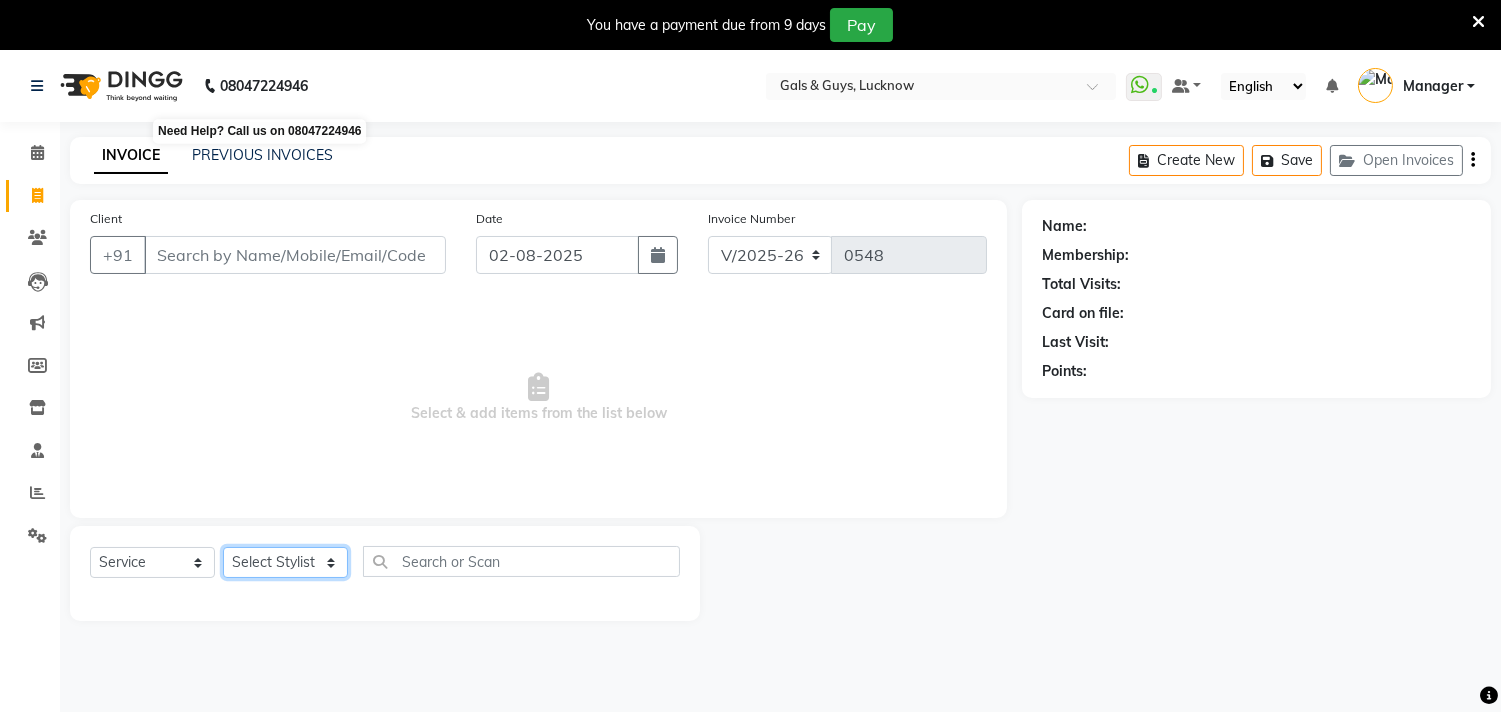 select on "71124" 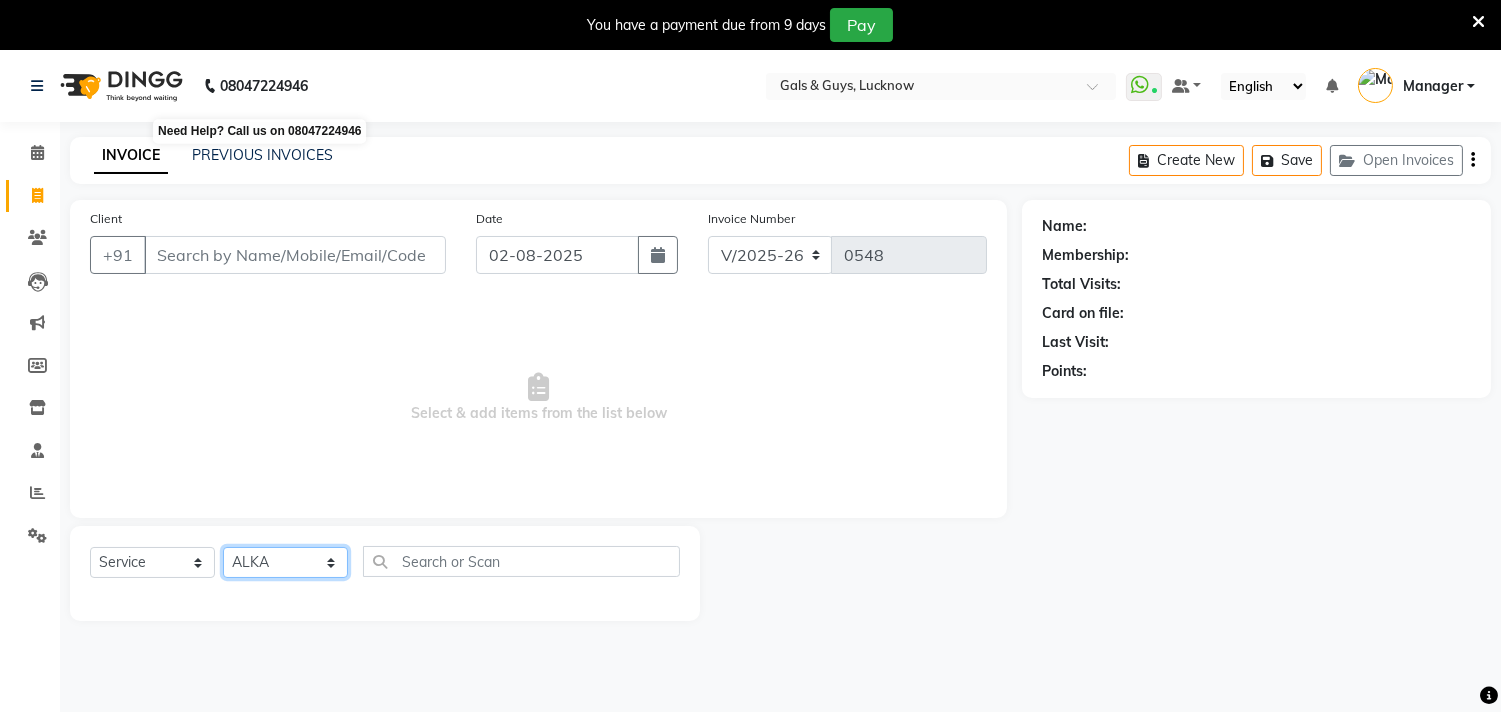 click on "Select Stylist Abhinav ADVANCE ALKA Ankita B-WAX  KUNAL Manager MEMBERSHIP PALLAVI PRATHAM PRODUCT RAJAT TANIYA VIRENDRA" 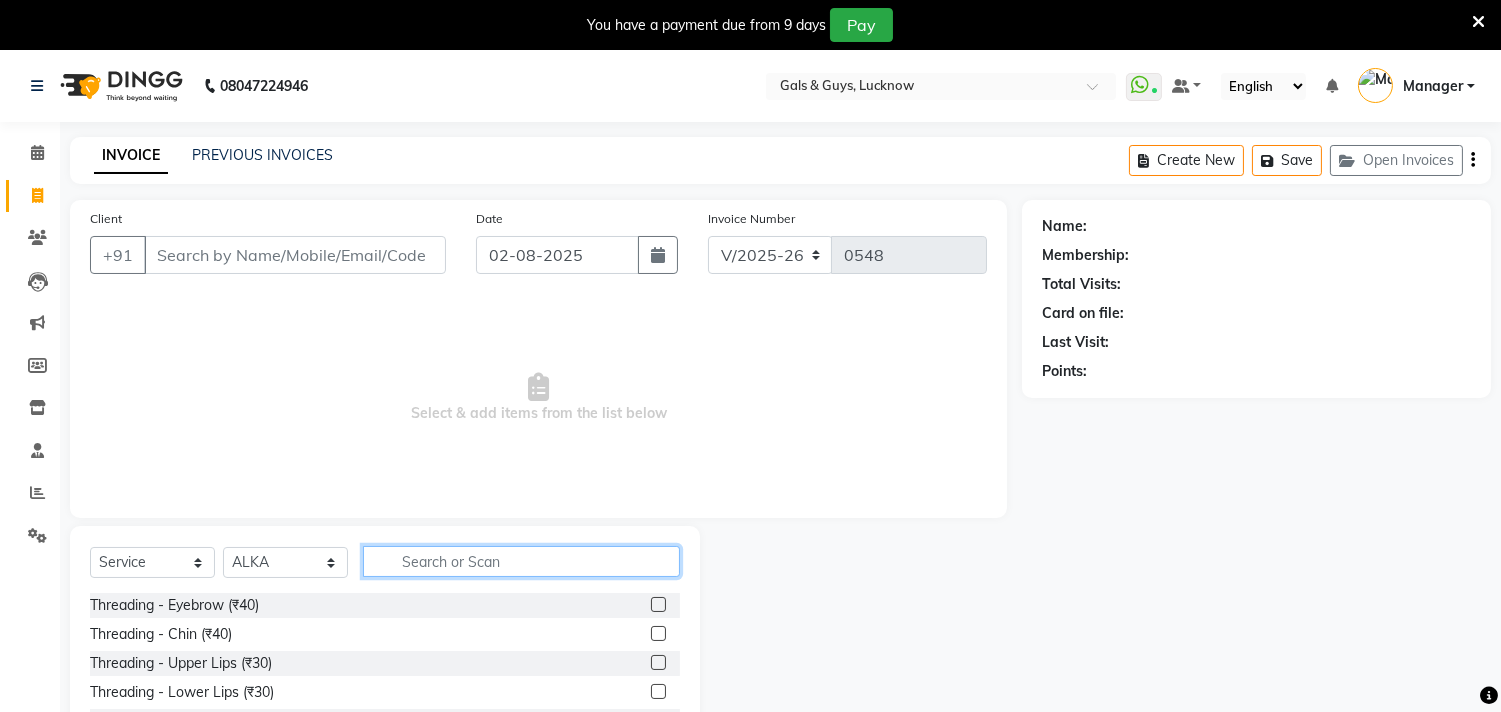 drag, startPoint x: 492, startPoint y: 553, endPoint x: 608, endPoint y: 554, distance: 116.00431 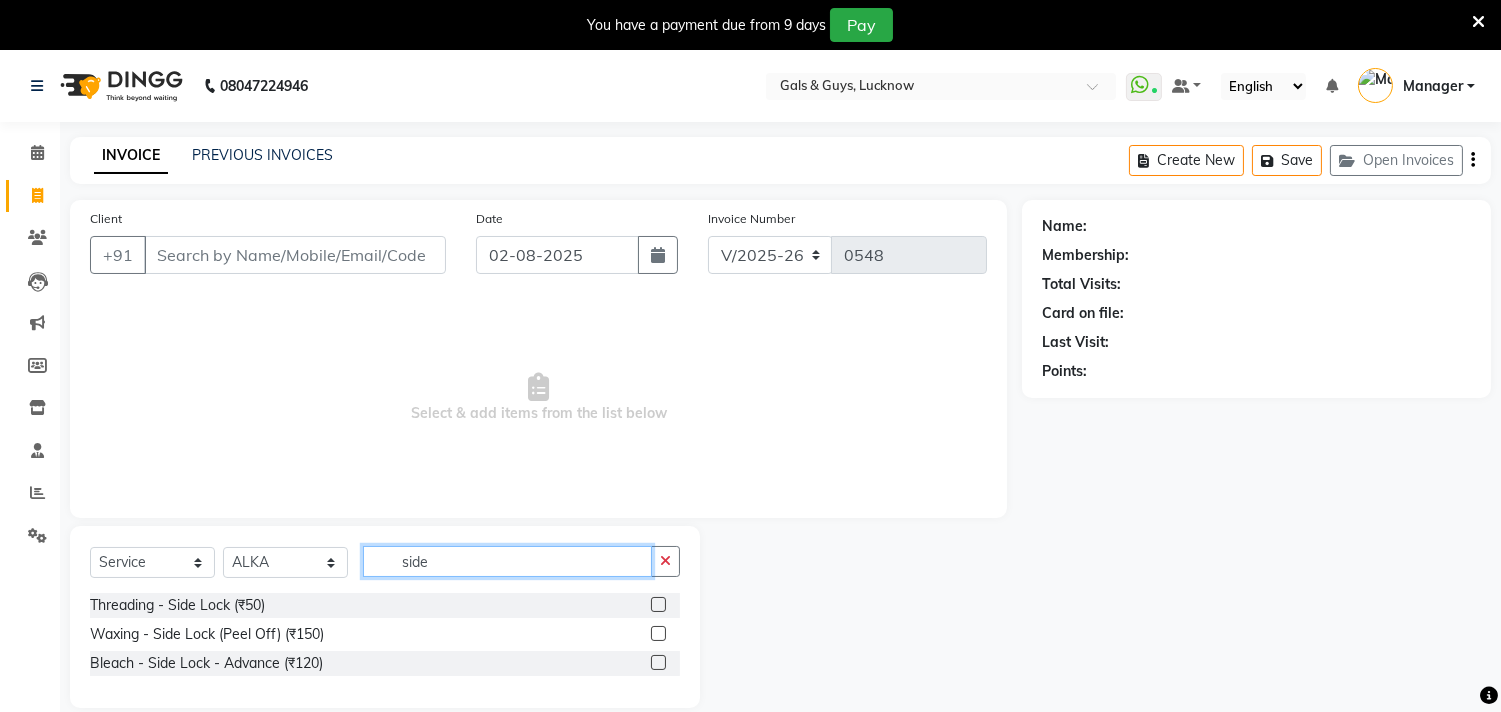 drag, startPoint x: 485, startPoint y: 563, endPoint x: 215, endPoint y: 563, distance: 270 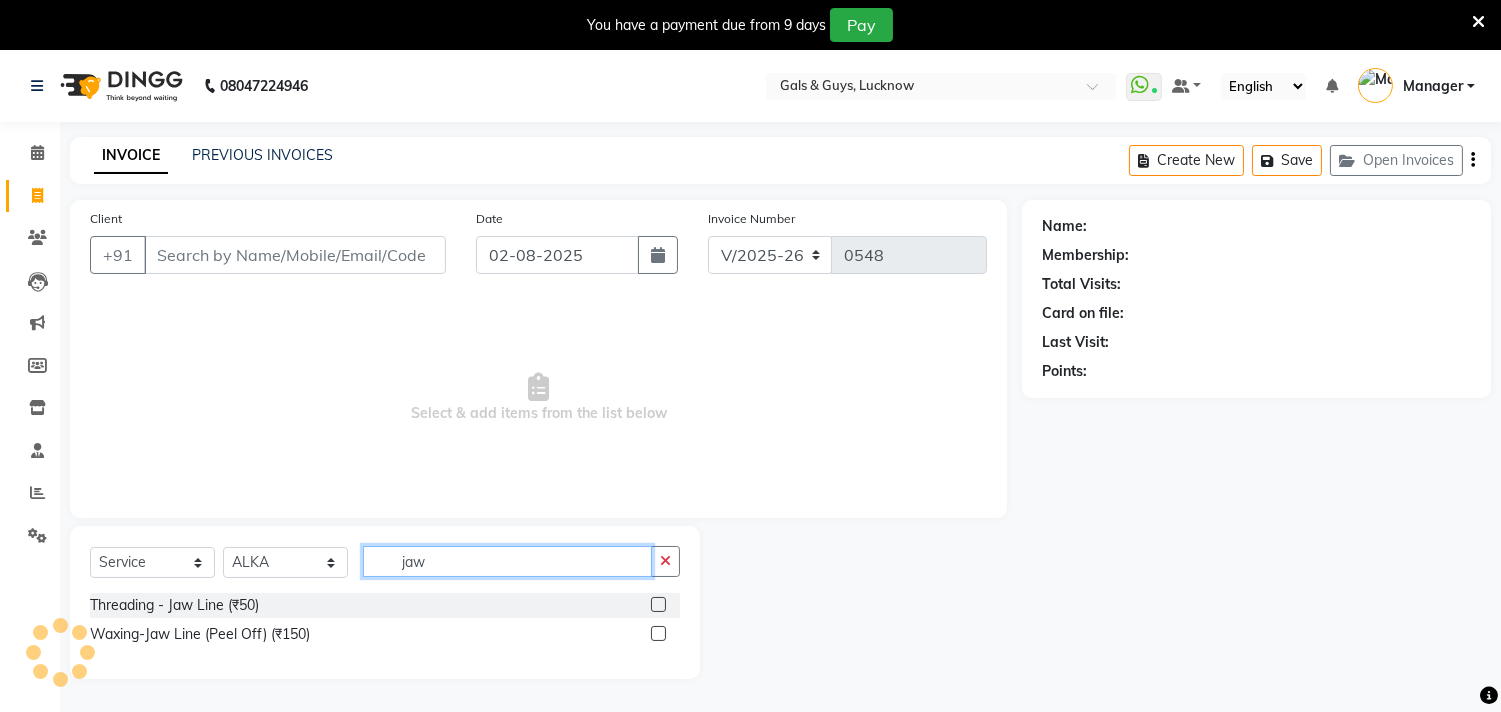 type on "jaw" 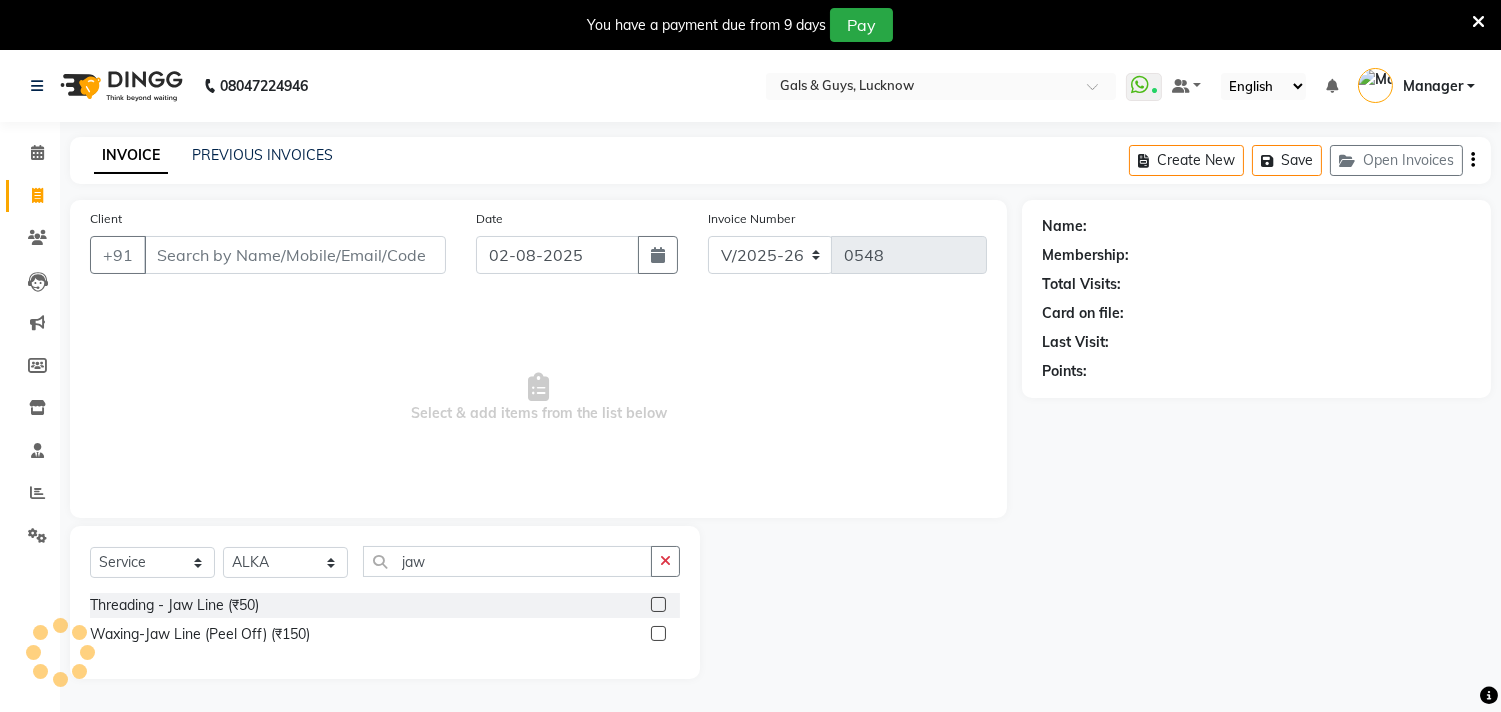 click 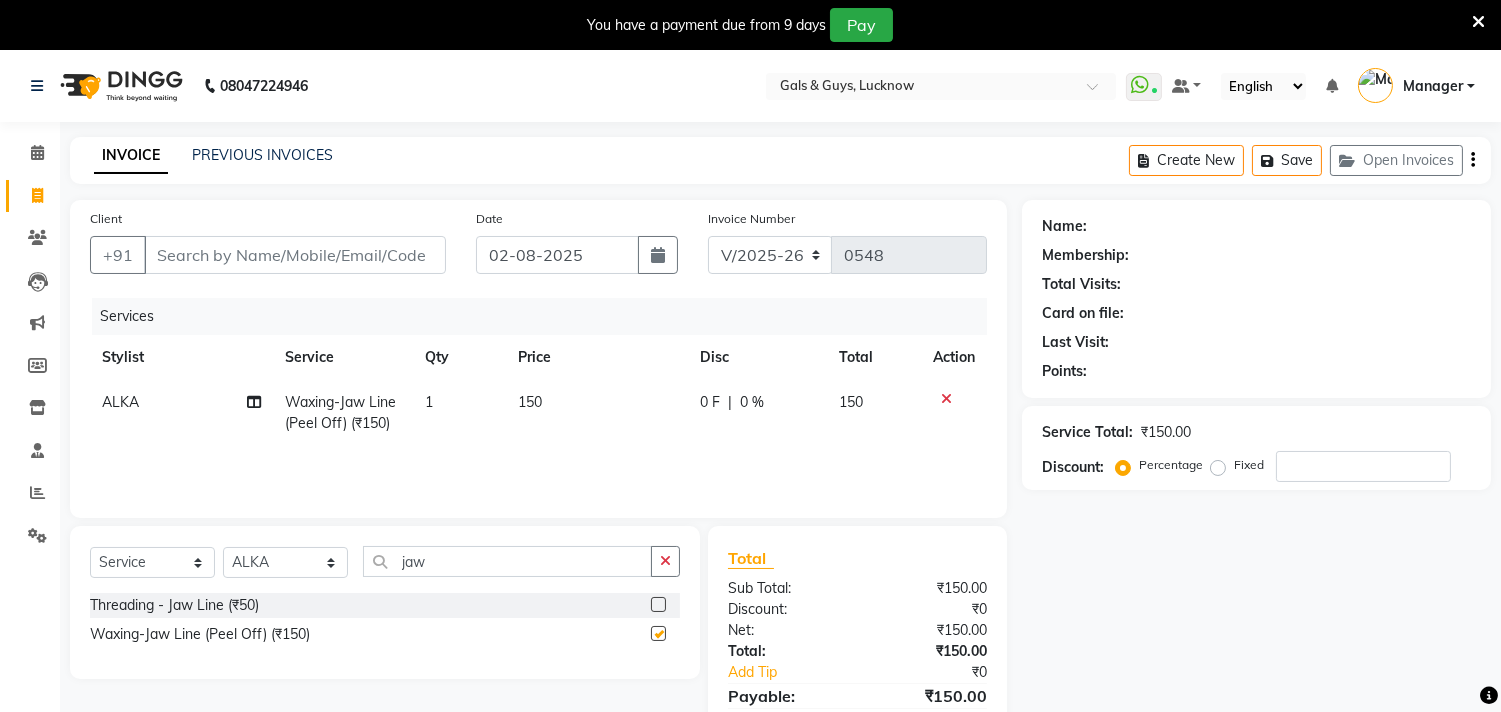 checkbox on "false" 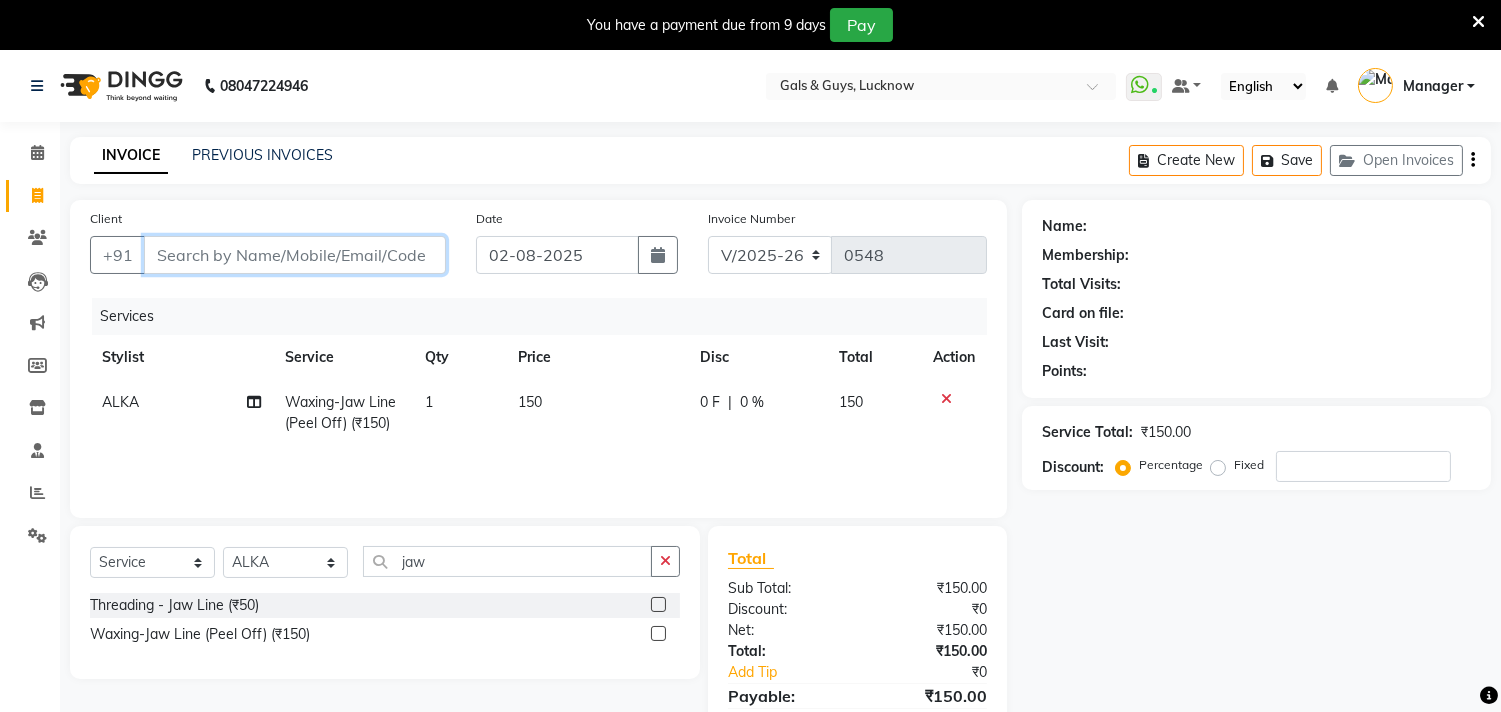 click on "Client" at bounding box center (295, 255) 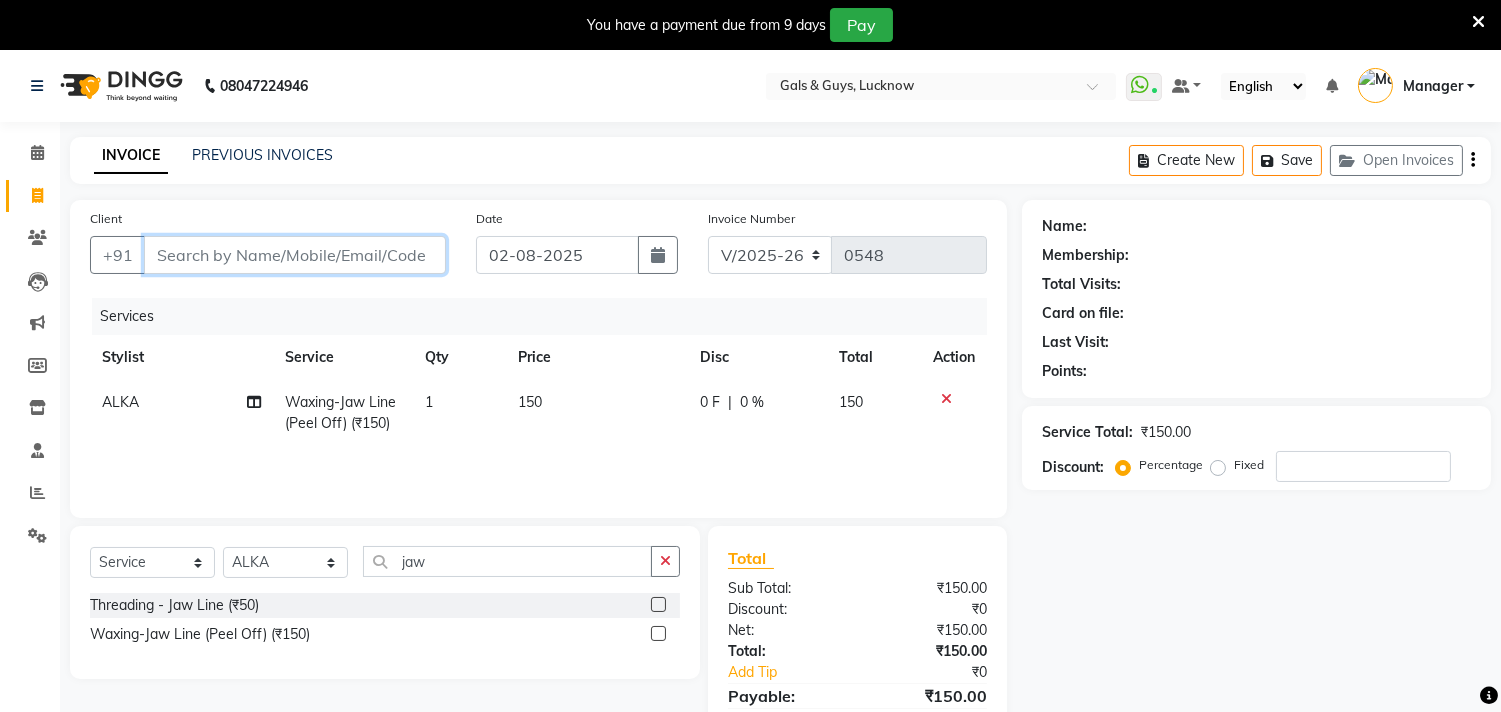 type on "6" 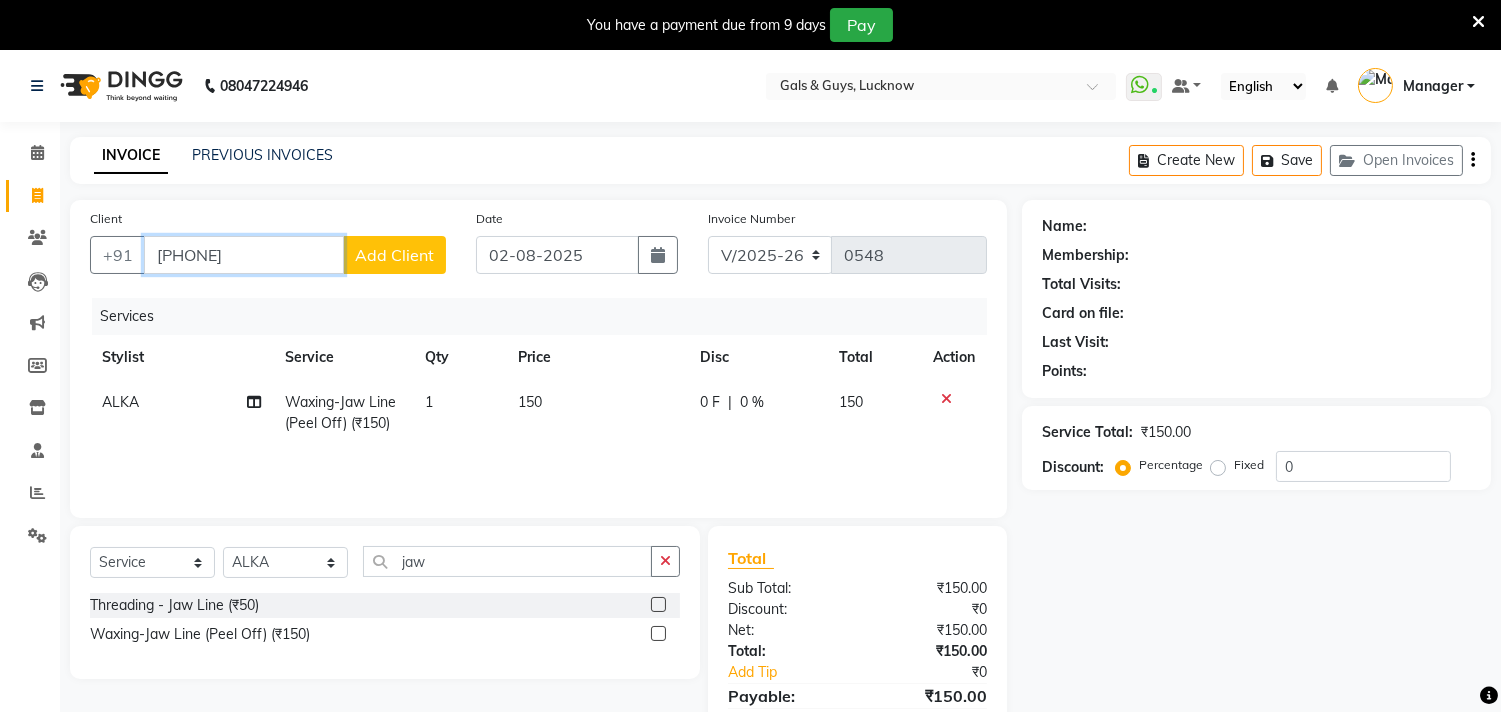 type on "[PHONE]" 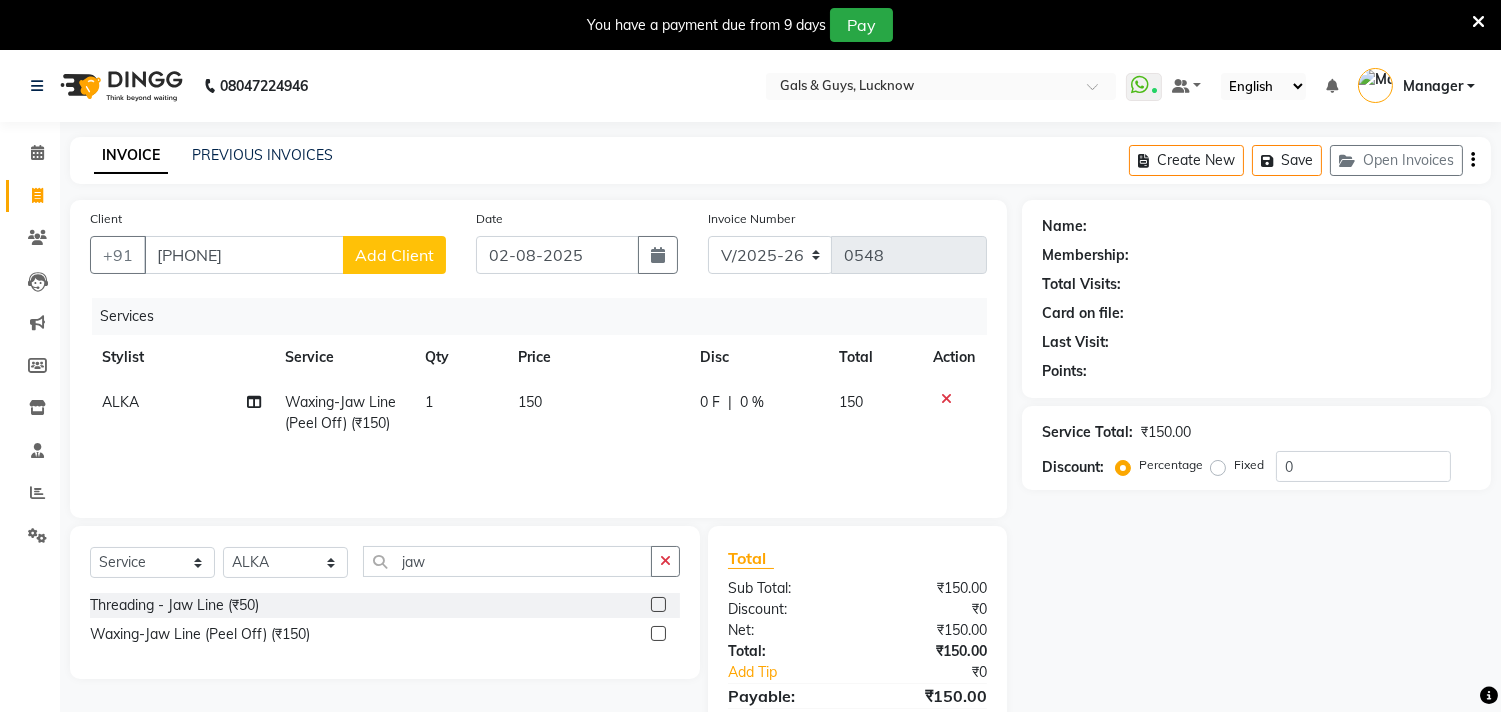 click on "Add Client" 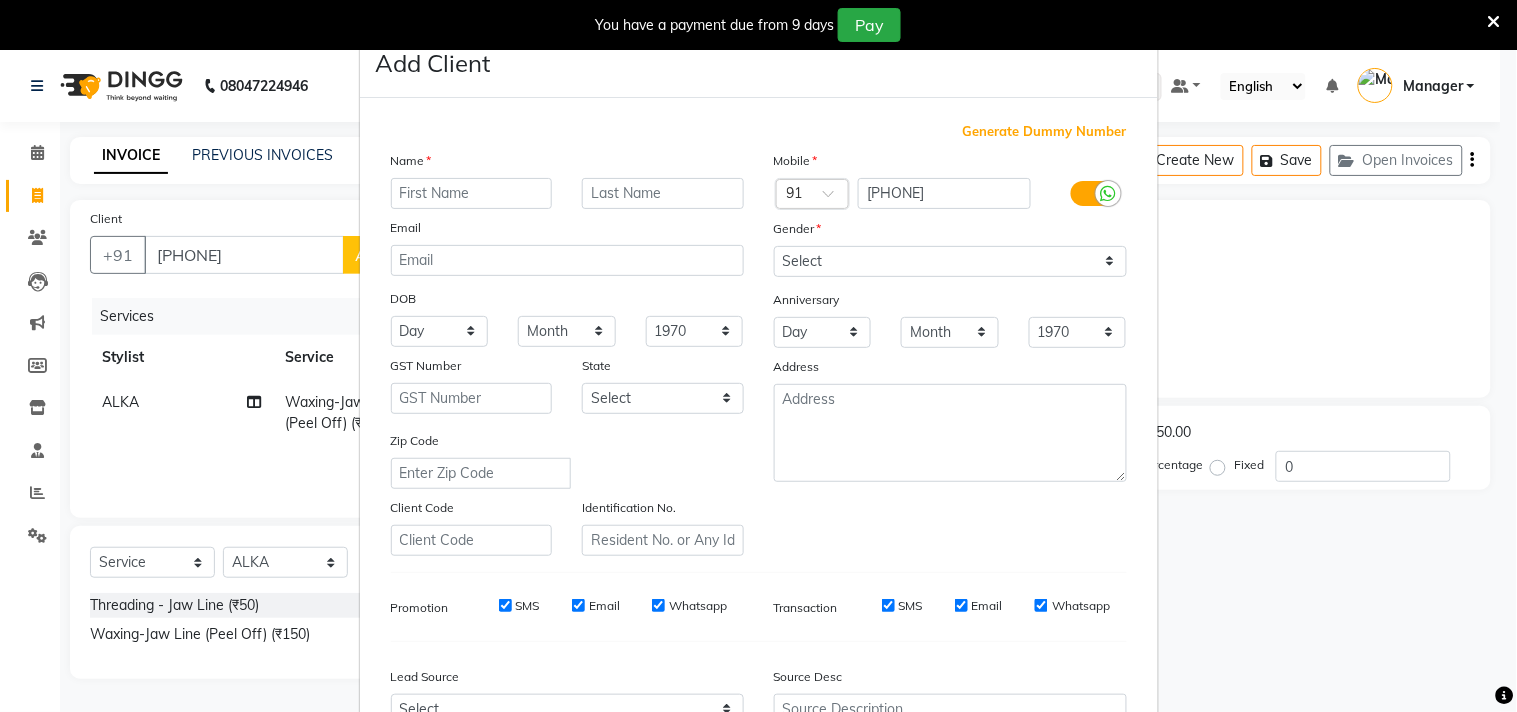 drag, startPoint x: 492, startPoint y: 205, endPoint x: 1516, endPoint y: 221, distance: 1024.125 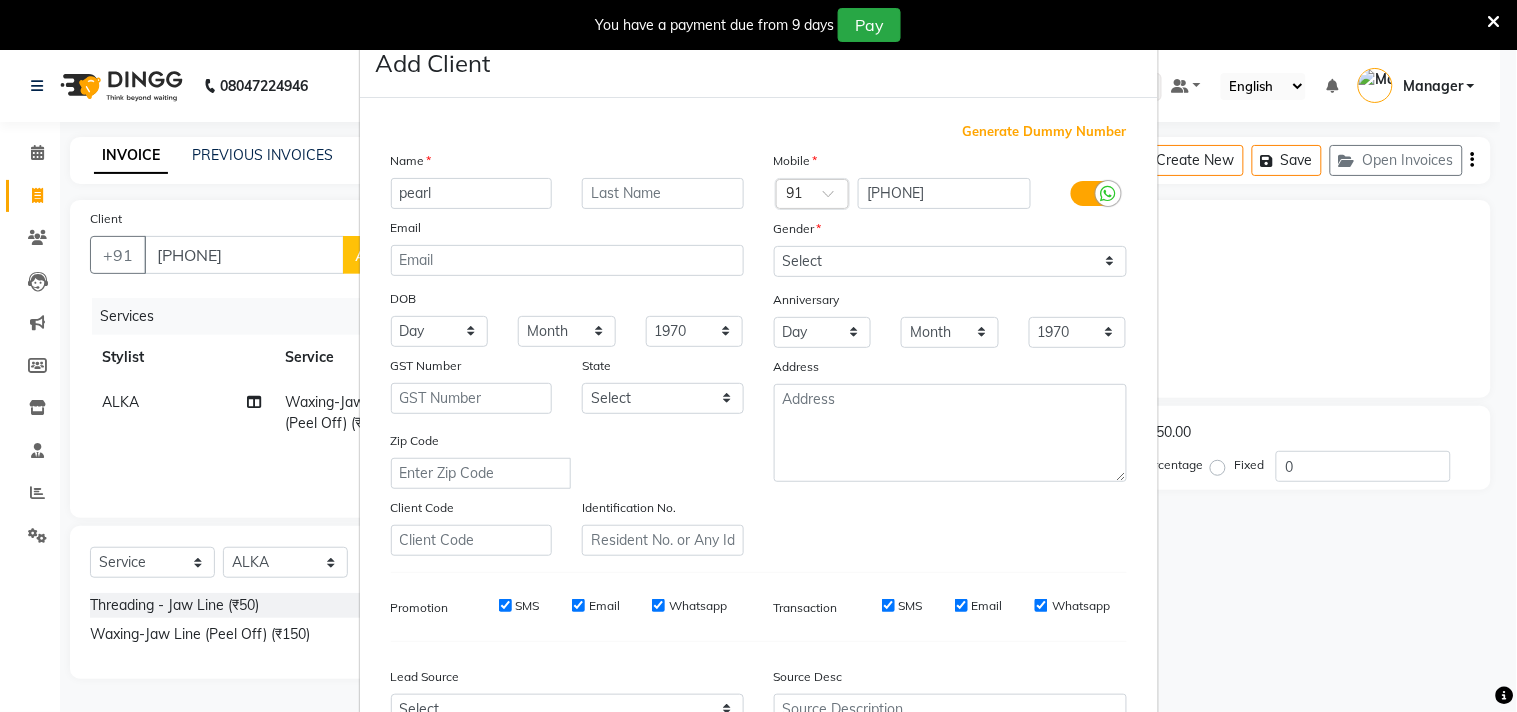 click on "pearl" at bounding box center [472, 193] 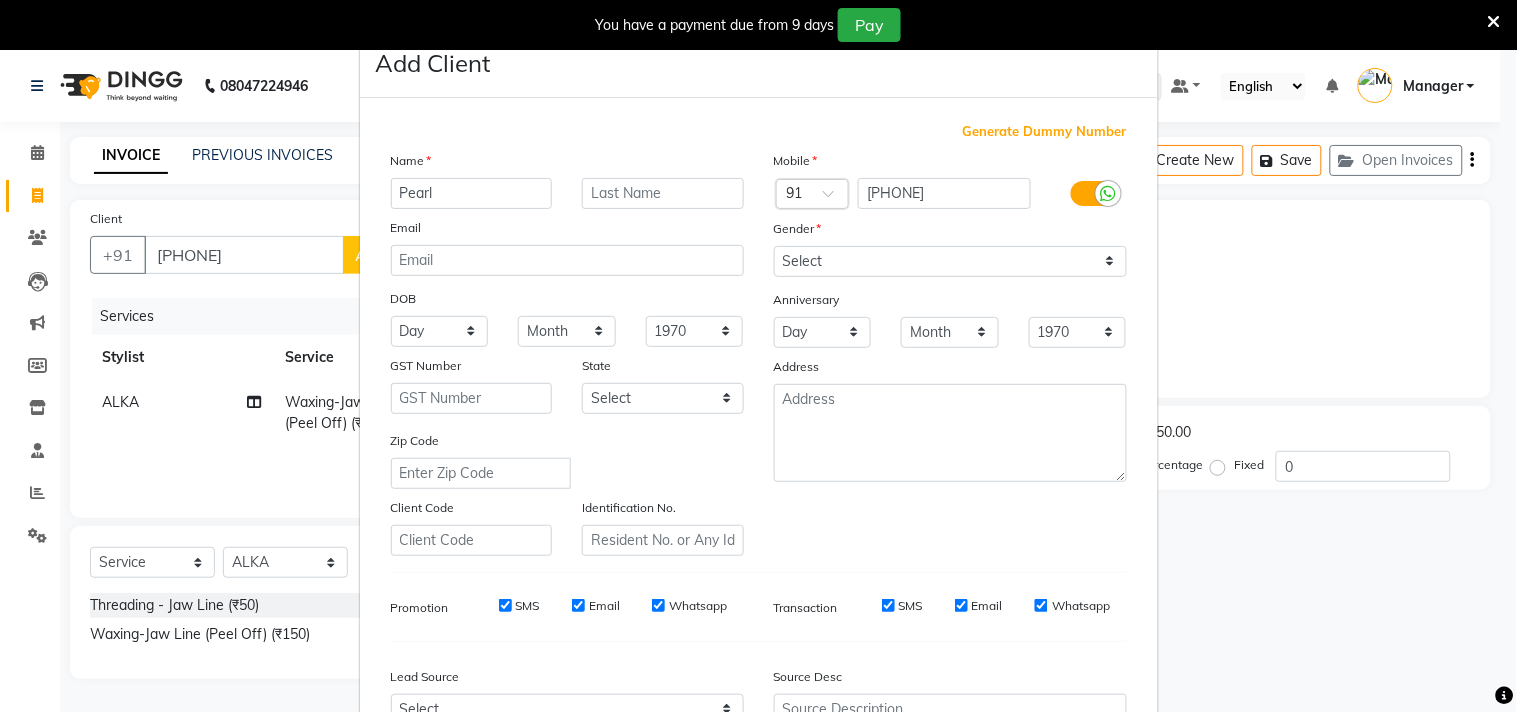 type on "Pearl" 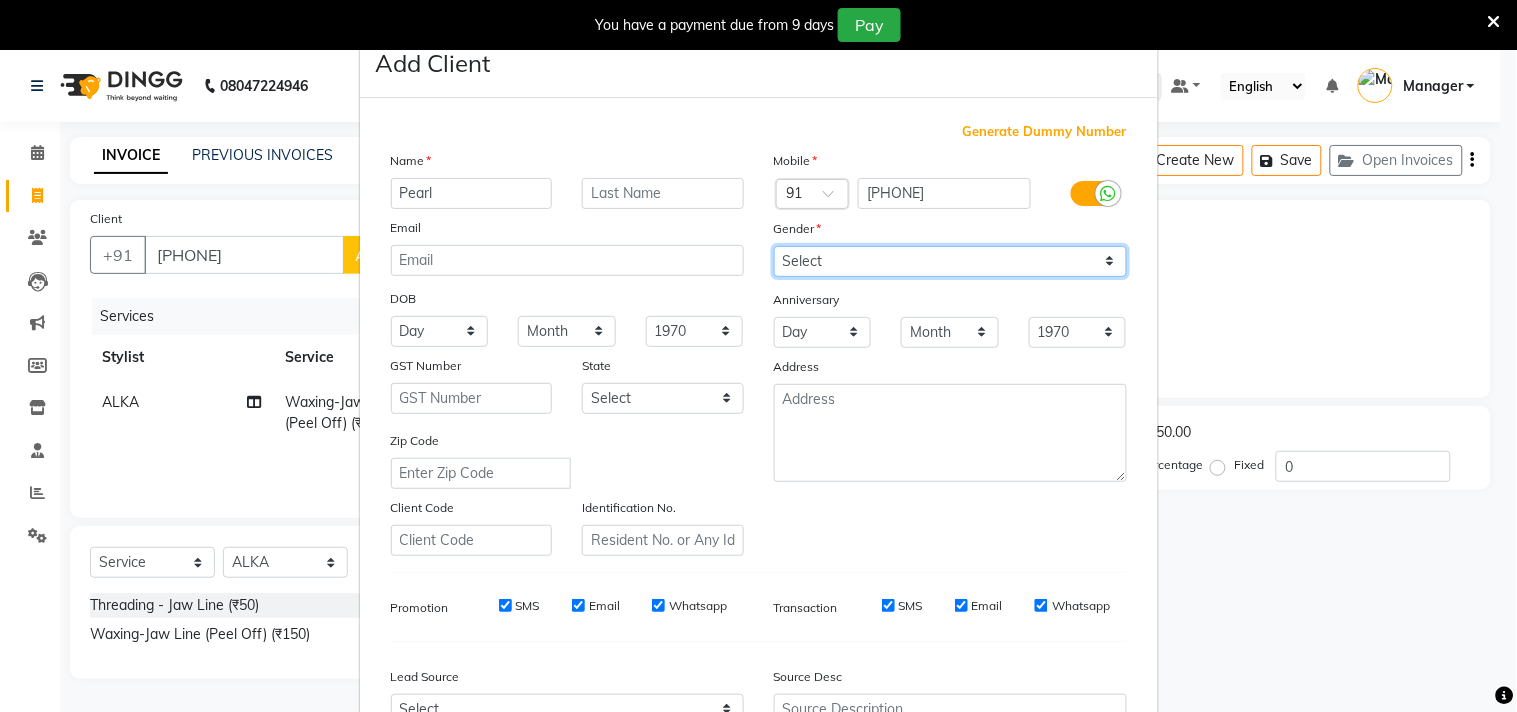 click on "Select Male Female Other Prefer Not To Say" at bounding box center [950, 261] 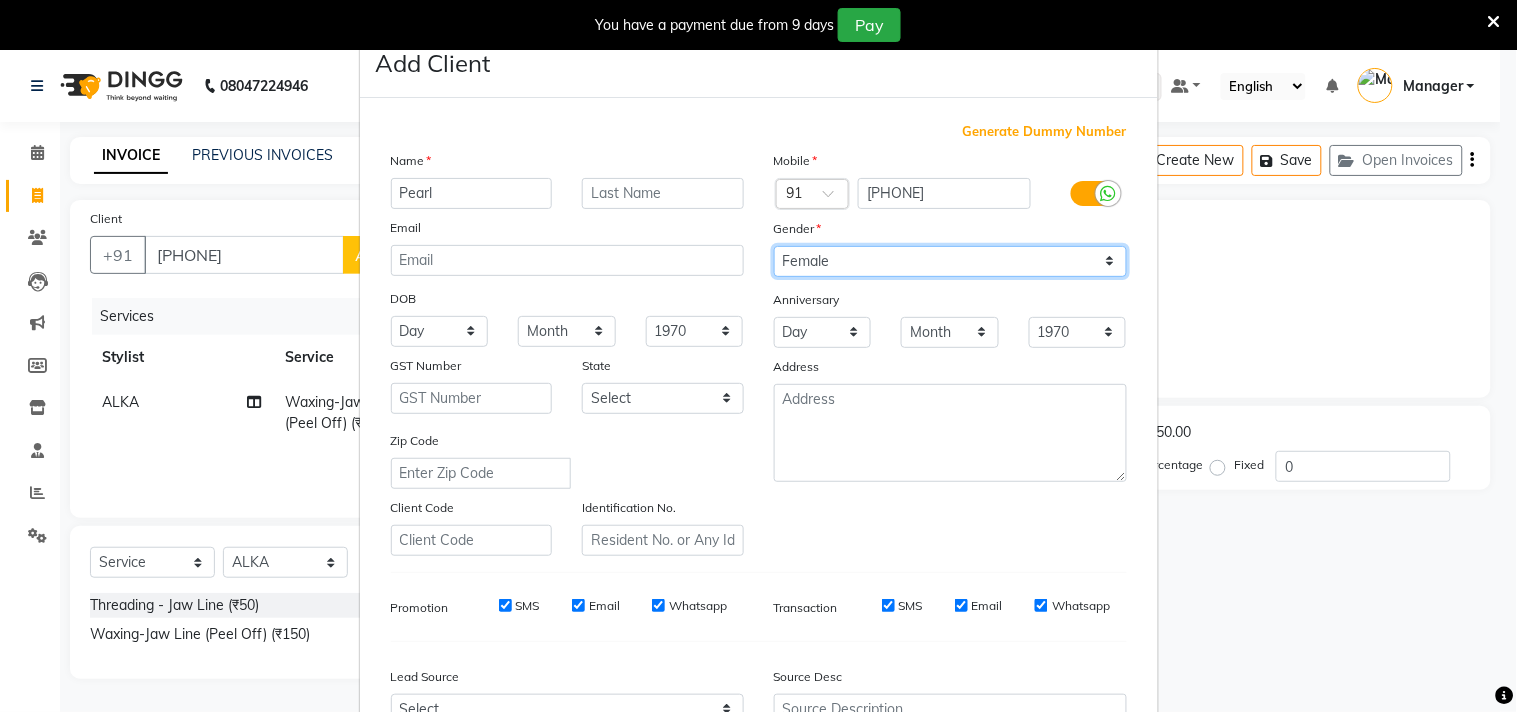 click on "Select Male Female Other Prefer Not To Say" at bounding box center (950, 261) 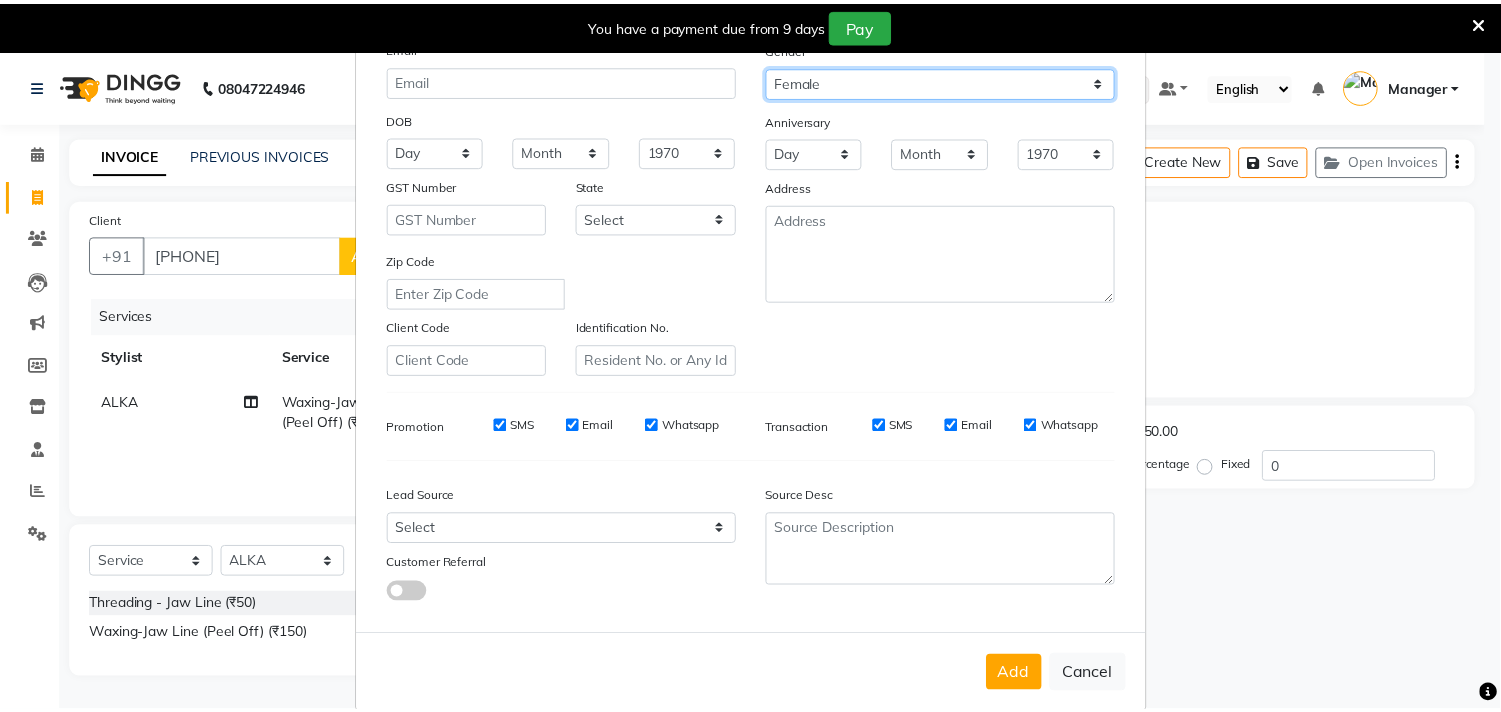 scroll, scrollTop: 212, scrollLeft: 0, axis: vertical 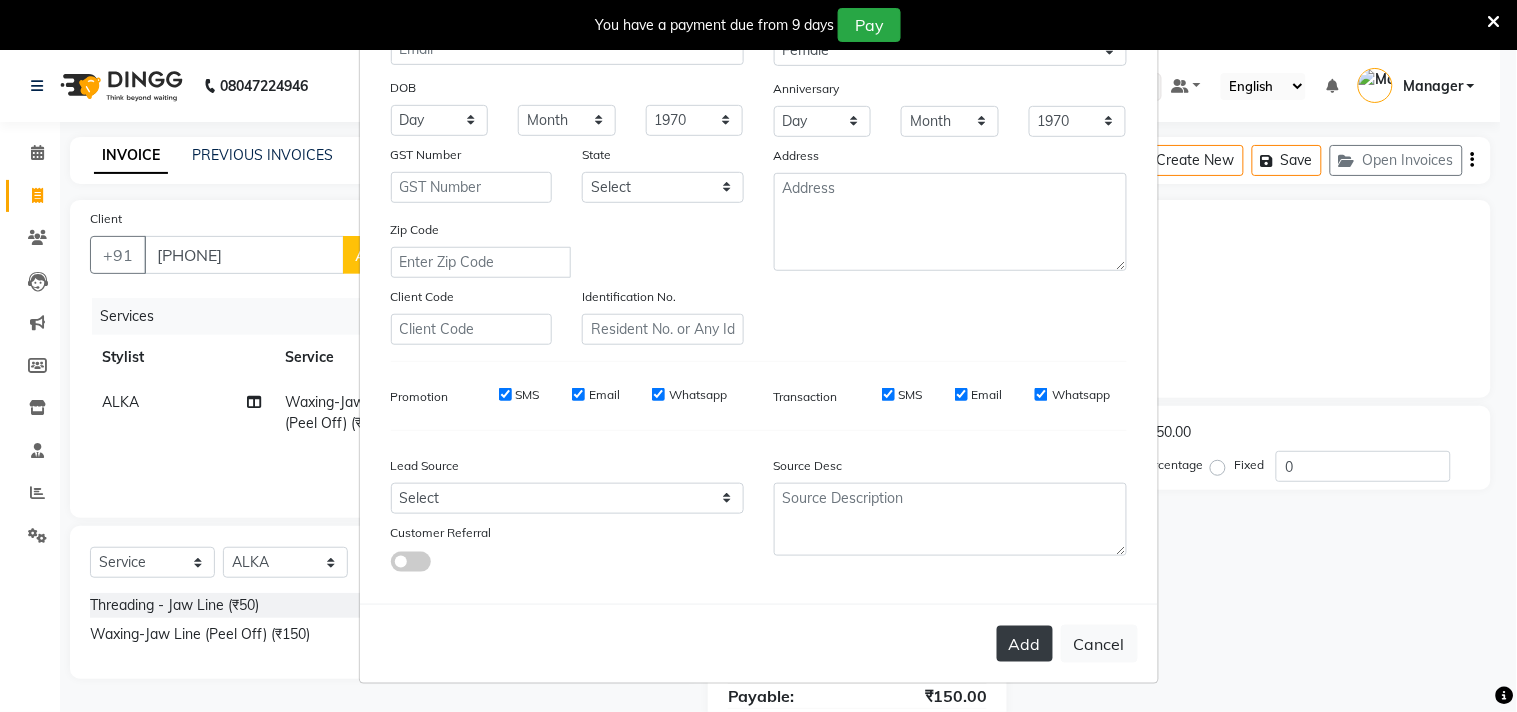 click on "Add" at bounding box center [1025, 644] 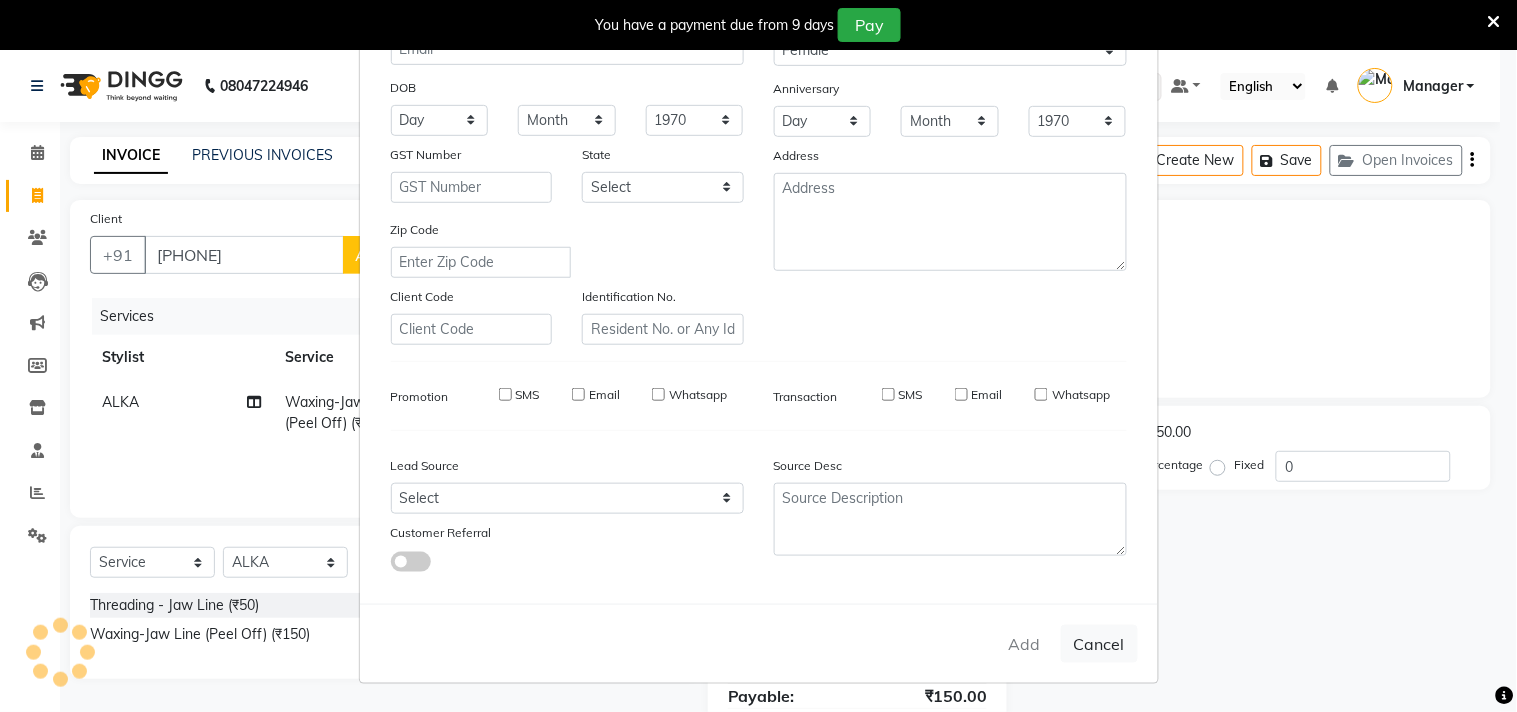 type 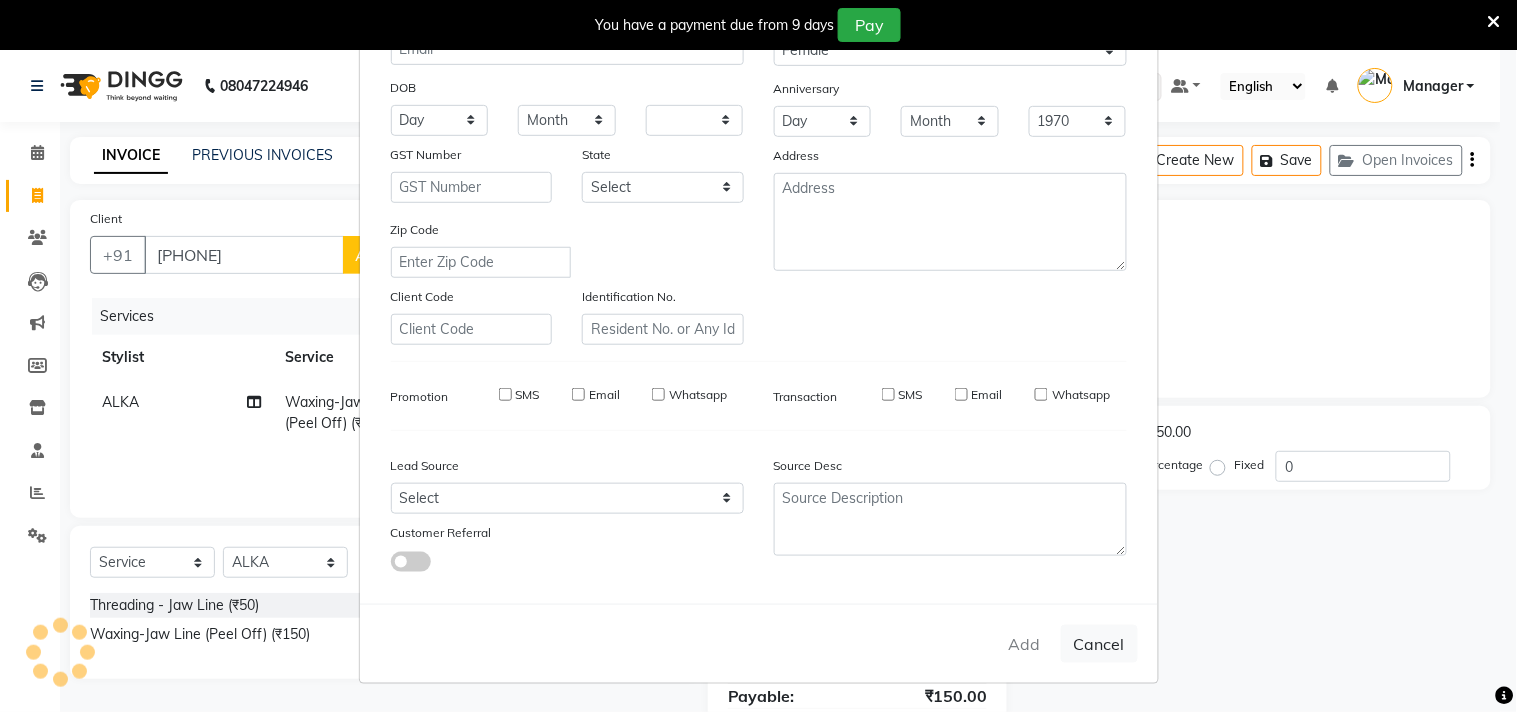 select 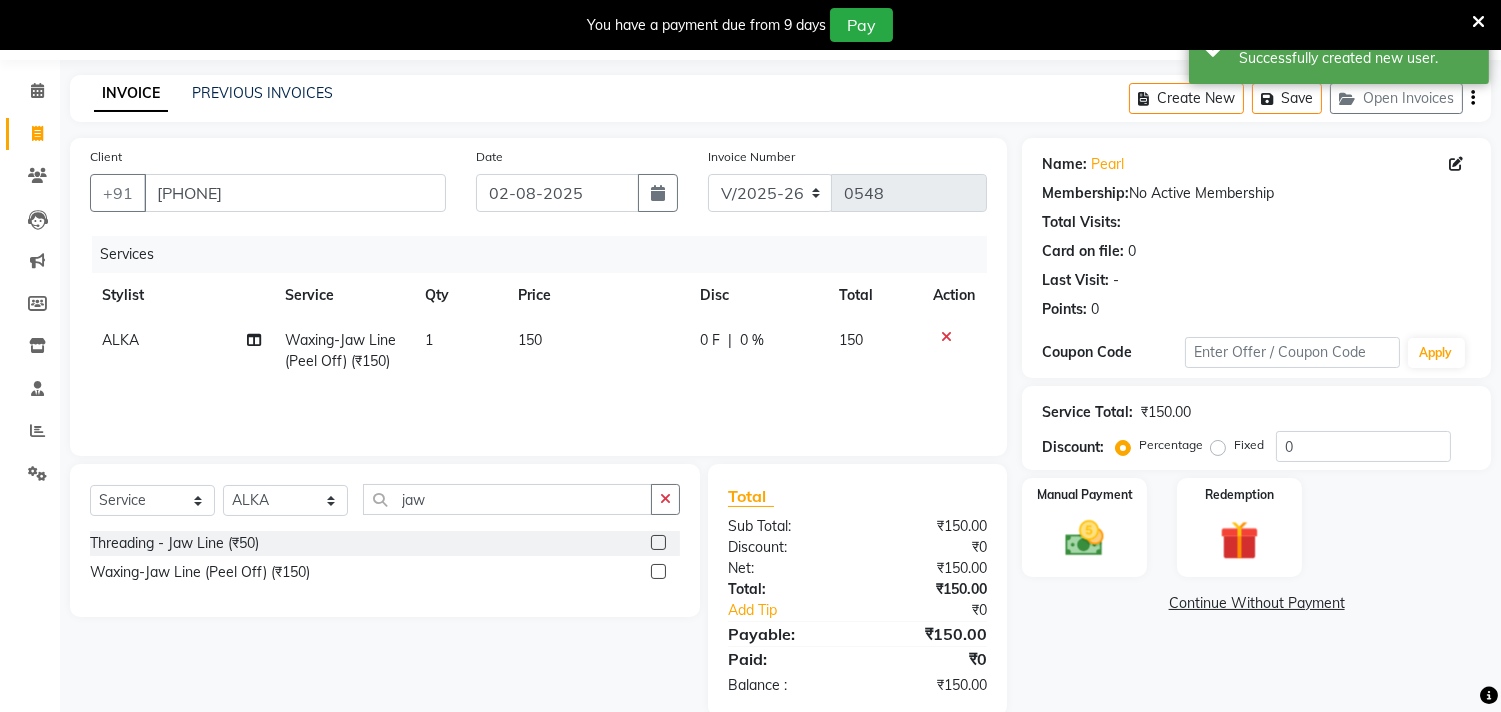 scroll, scrollTop: 96, scrollLeft: 0, axis: vertical 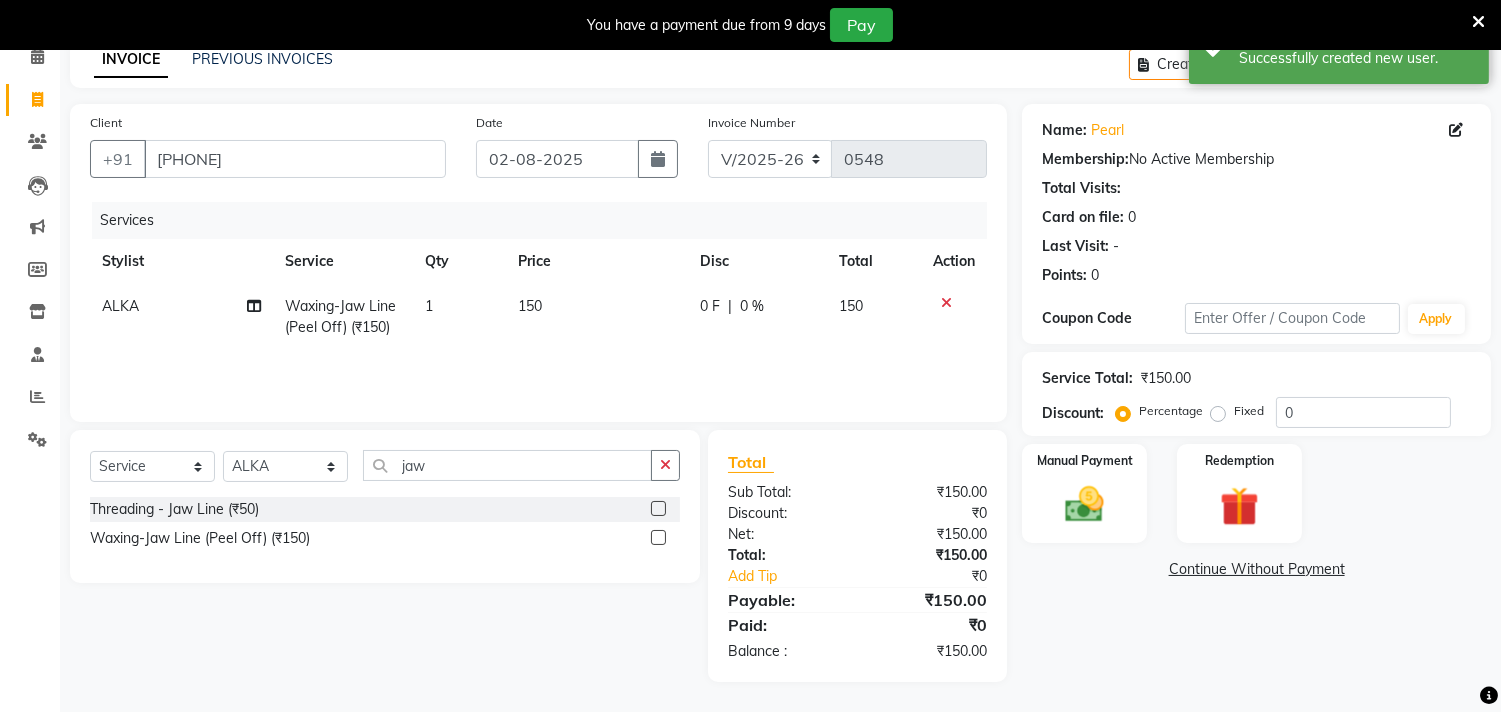 click on "150" 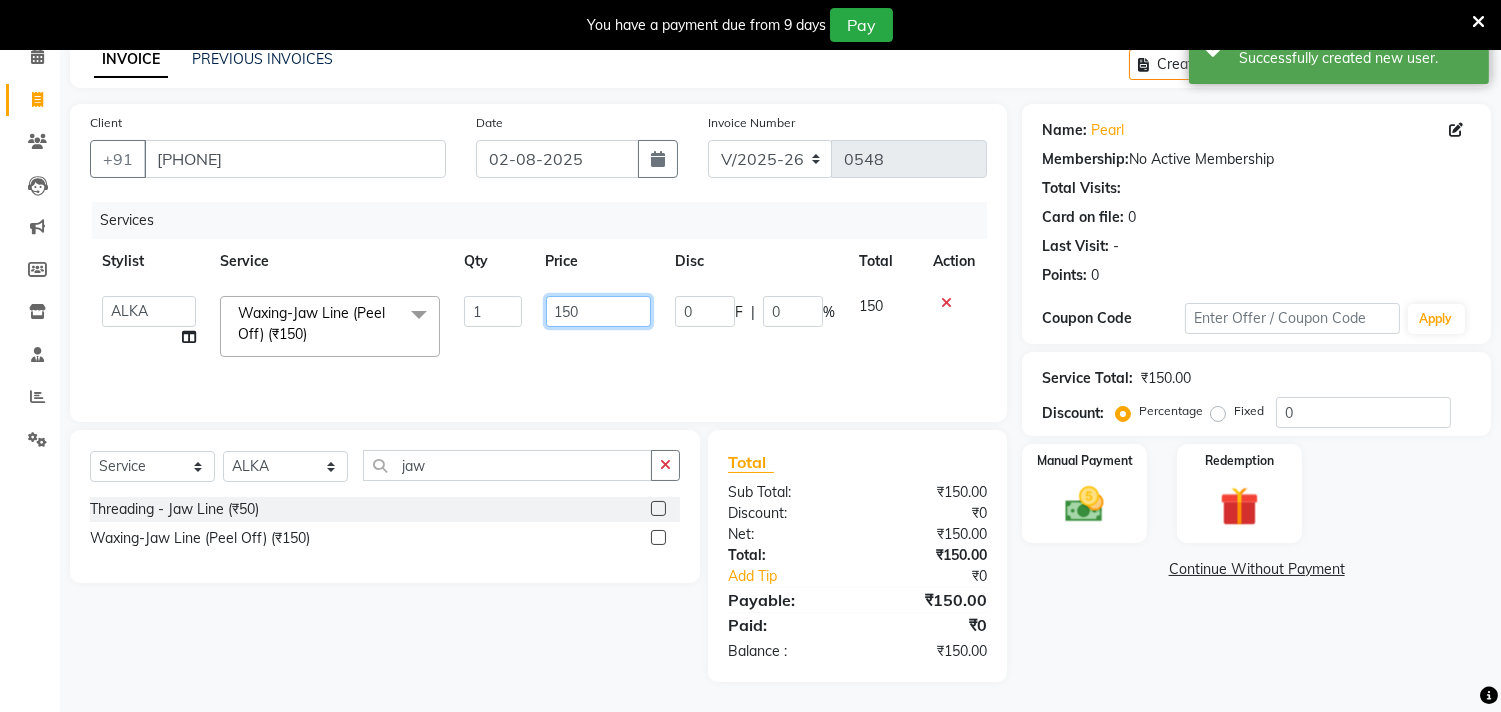 drag, startPoint x: 593, startPoint y: 312, endPoint x: 136, endPoint y: 312, distance: 457 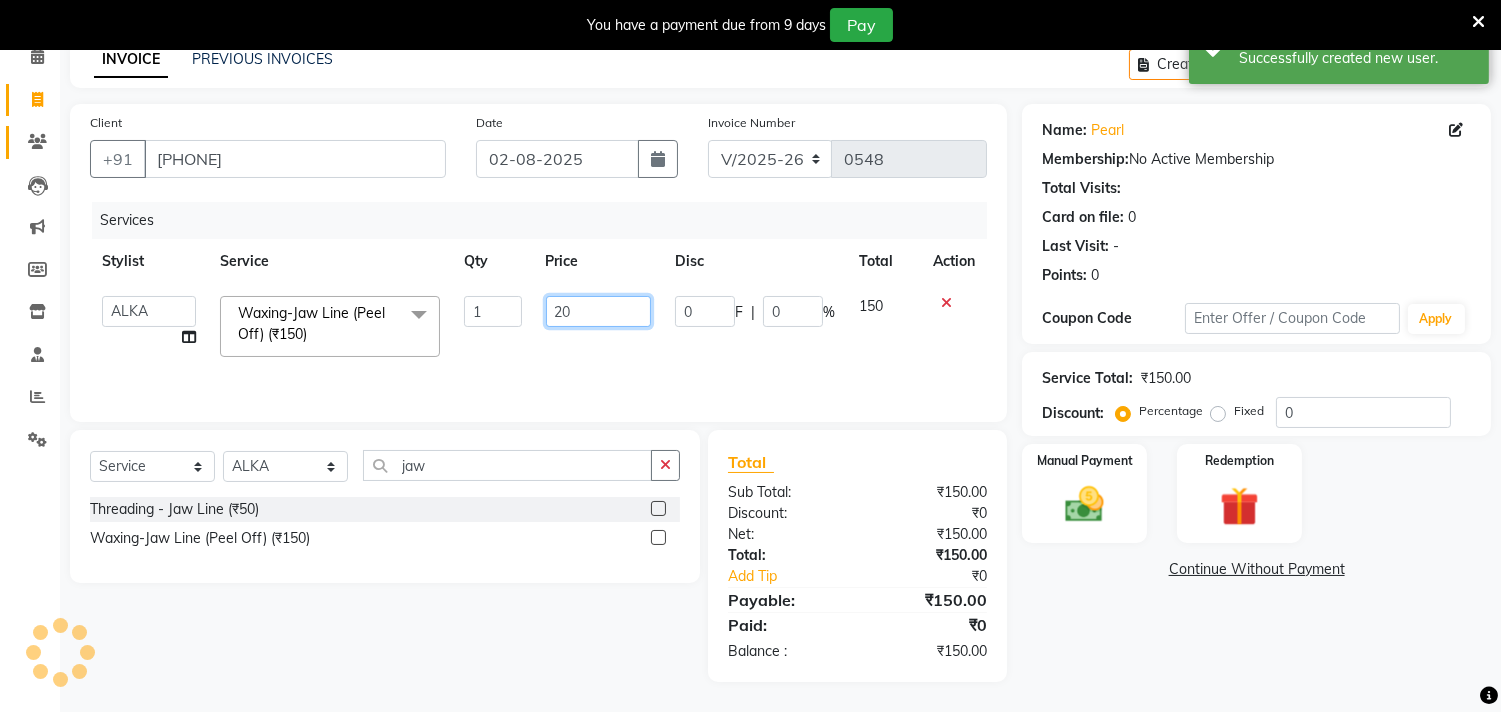type on "200" 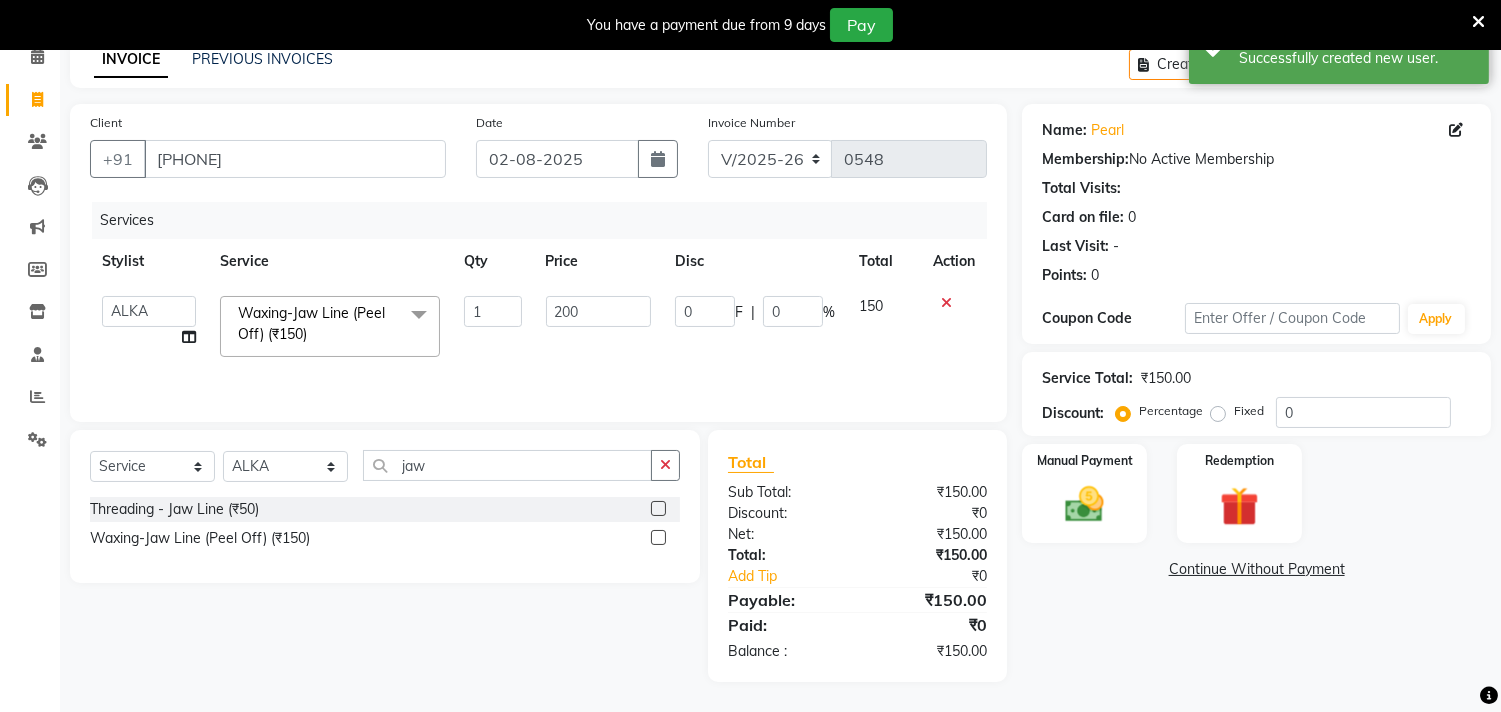 click on "Name: [FIRST]  Membership:  No Active Membership  Total Visits:   Card on file:  0 Last Visit:   - Points:   0  Coupon Code Apply Service Total:  ₹150.00  Discount:  Percentage   Fixed  0 Manual Payment Redemption  Continue Without Payment" 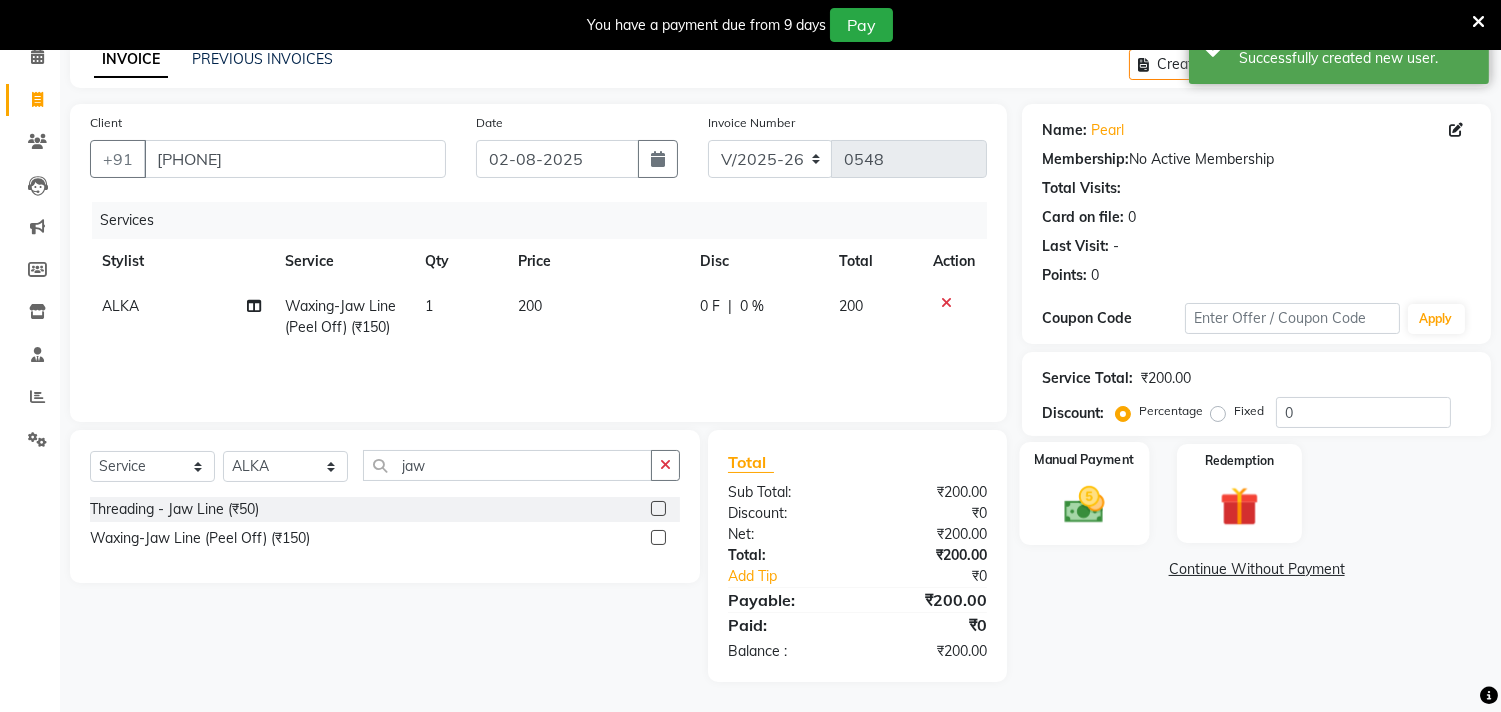 click on "Manual Payment" 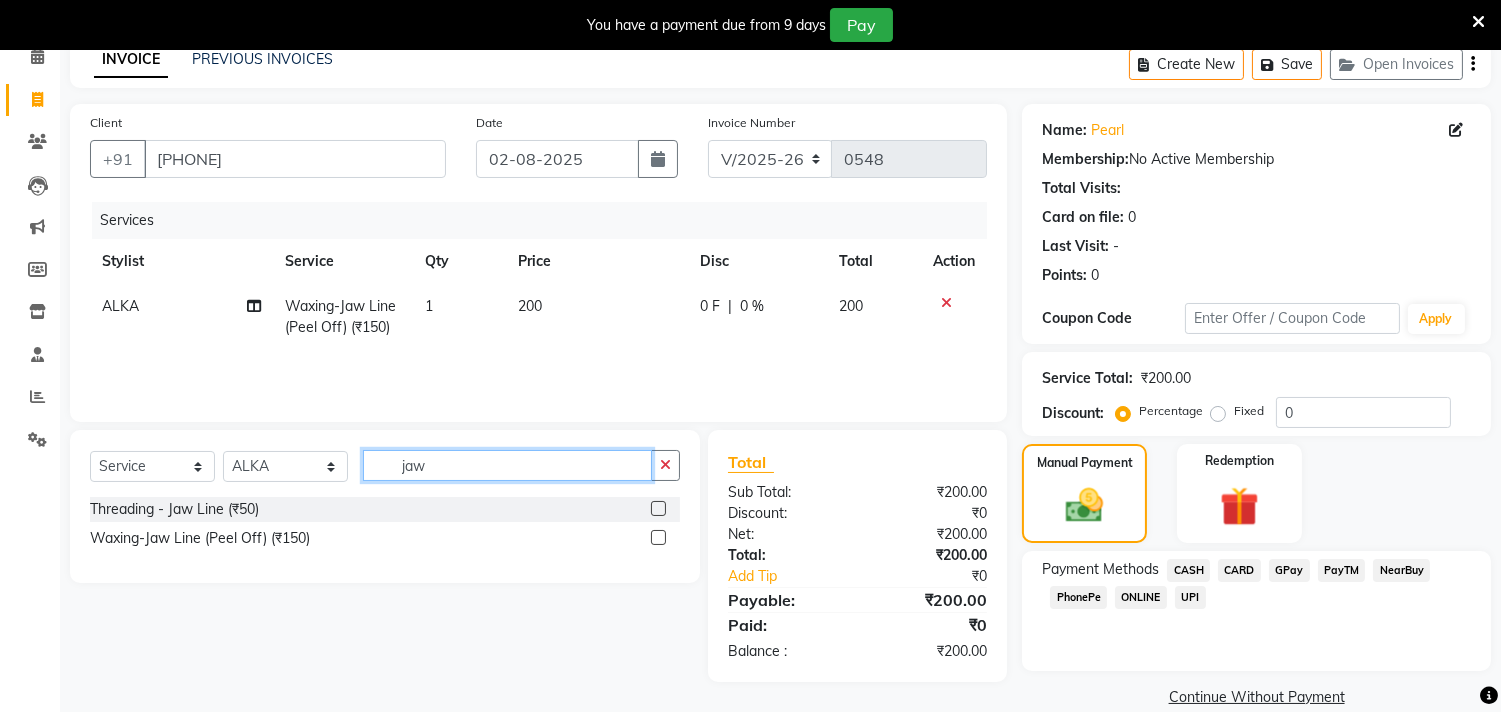 drag, startPoint x: 491, startPoint y: 468, endPoint x: 3, endPoint y: 484, distance: 488.26224 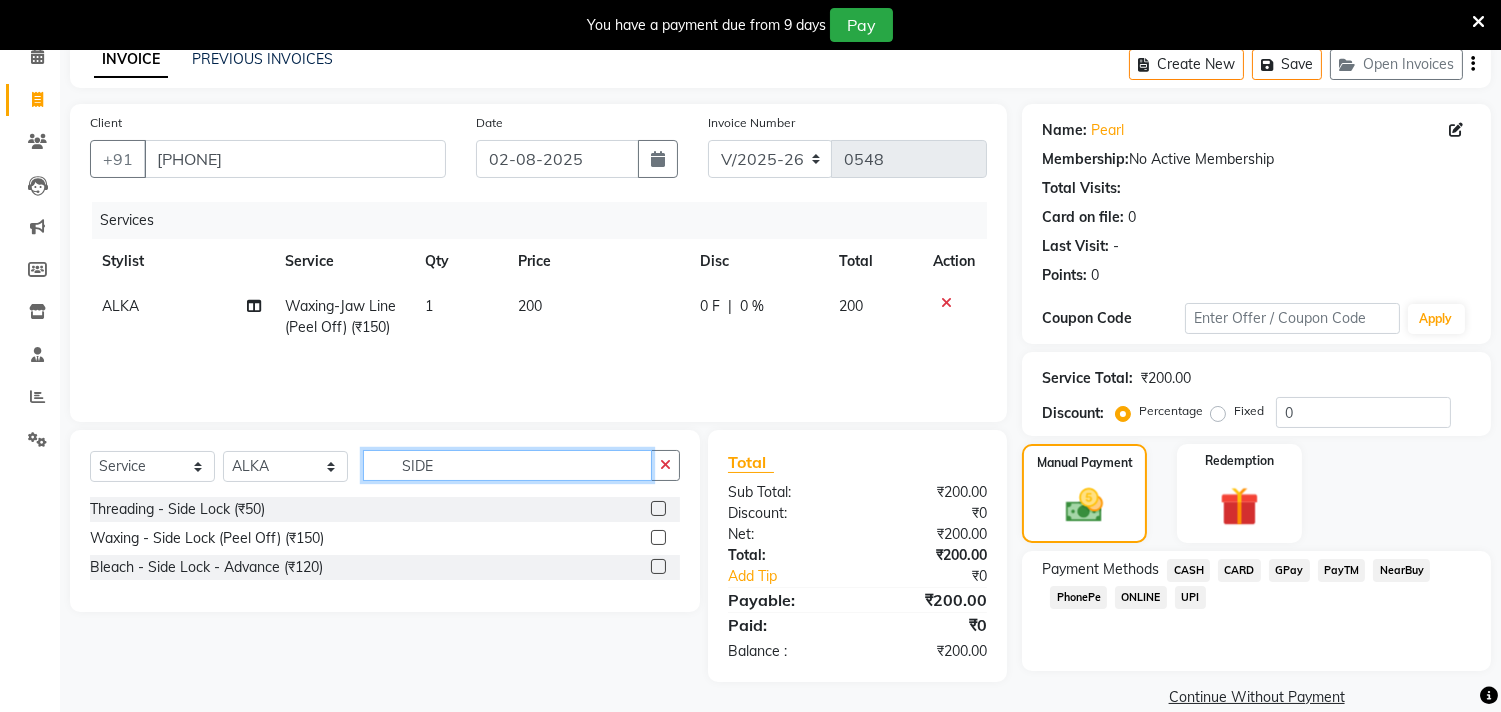 type on "SIDE" 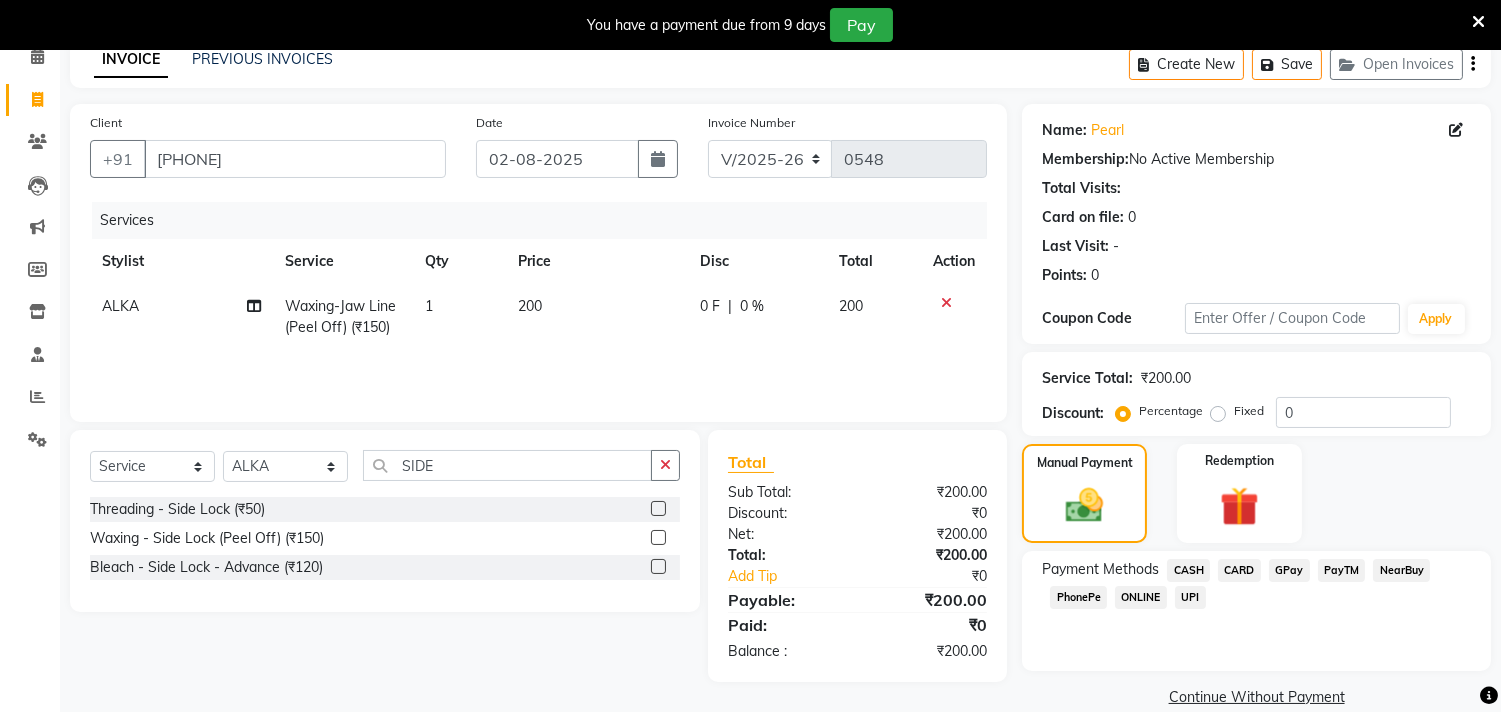 click 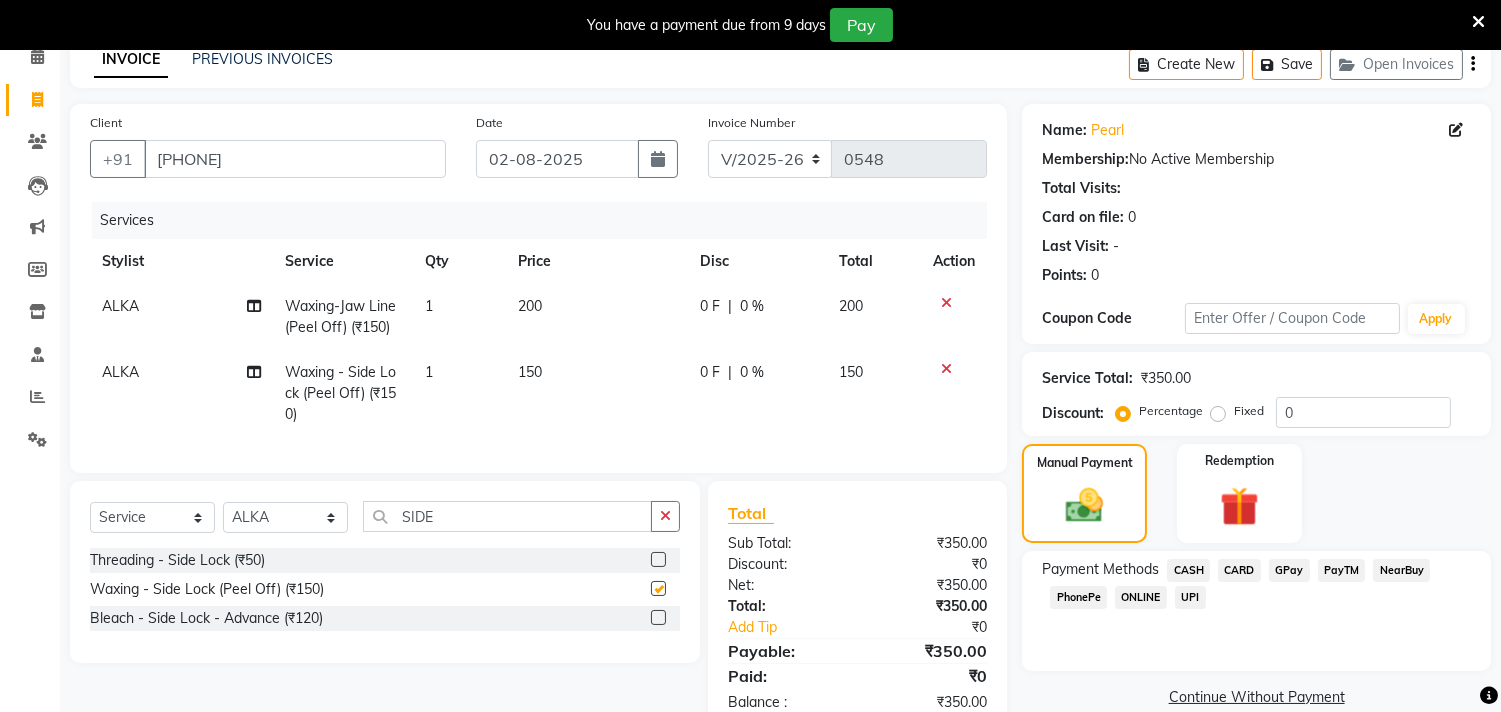 checkbox on "false" 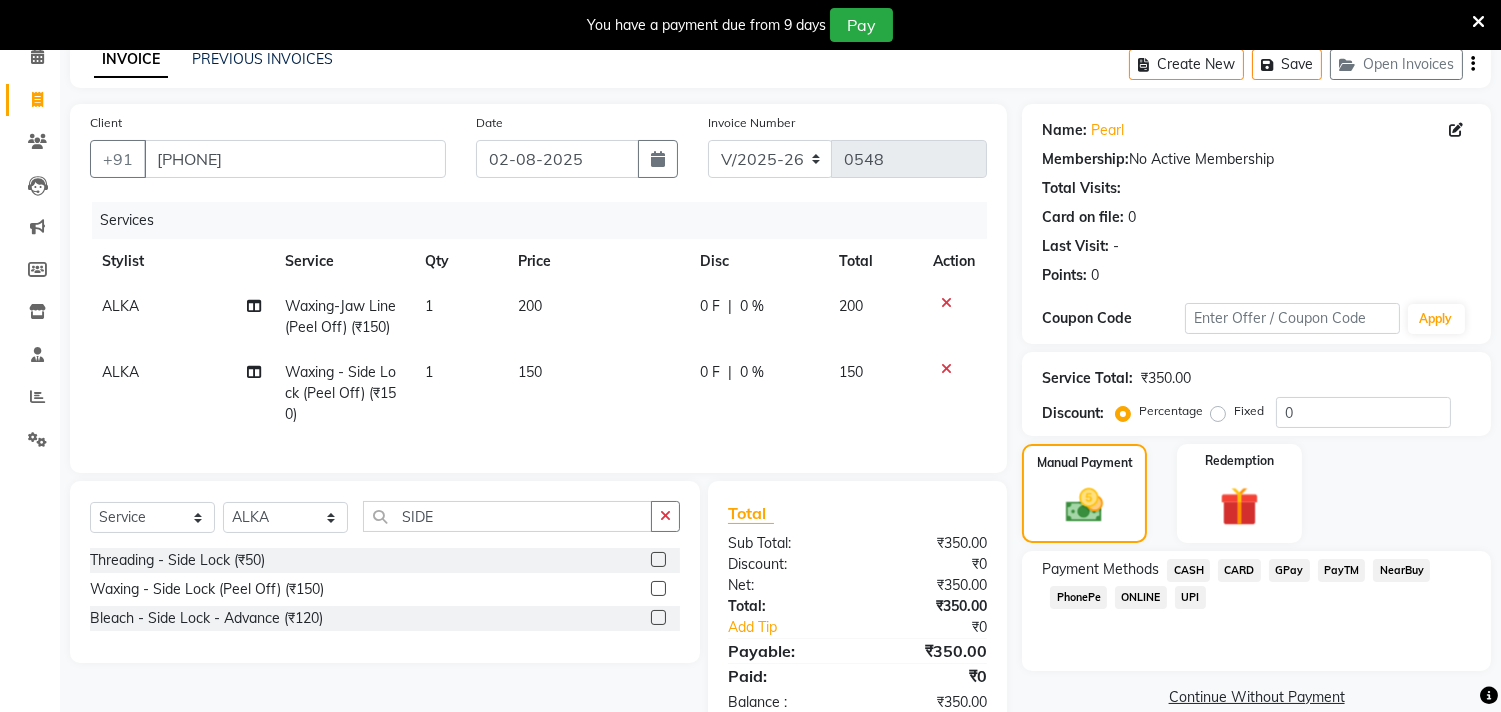click on "200" 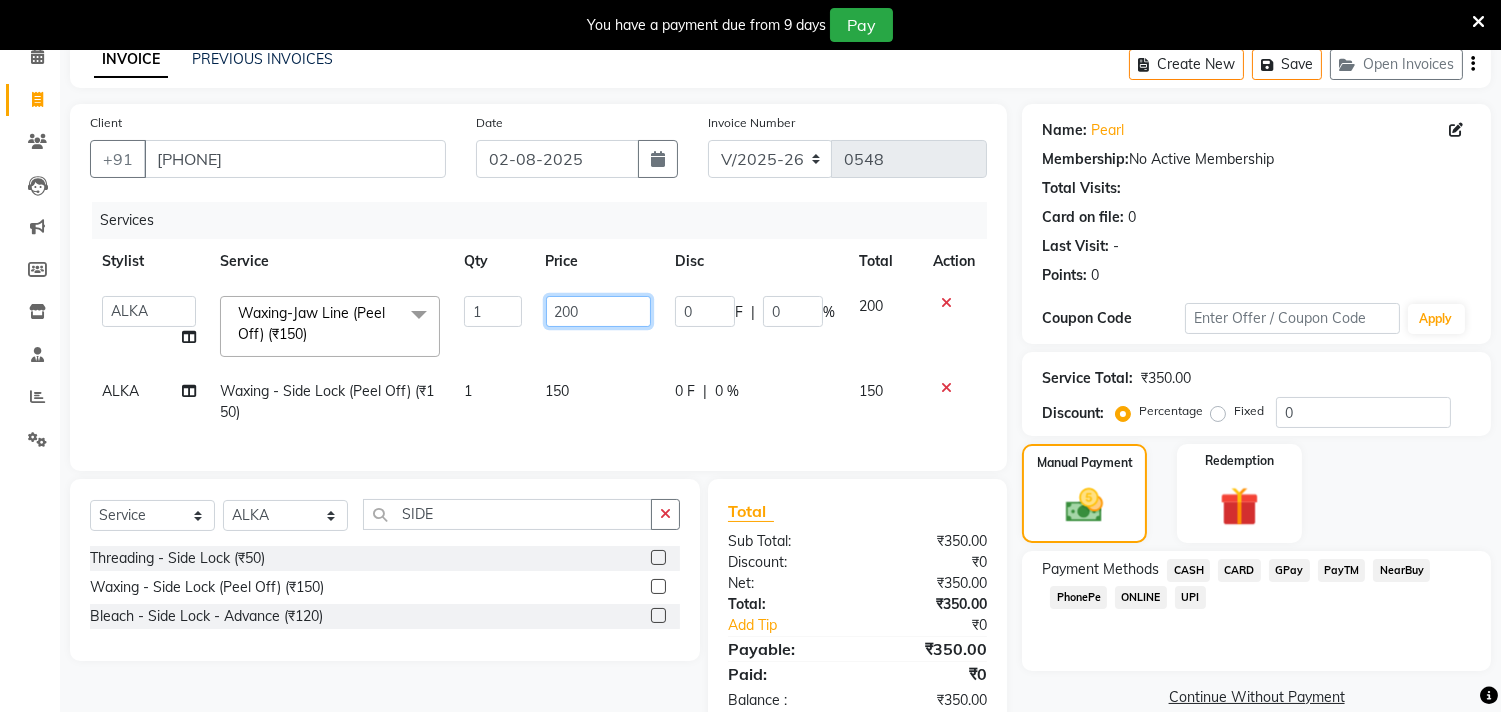 drag, startPoint x: 586, startPoint y: 305, endPoint x: 386, endPoint y: 330, distance: 201.55644 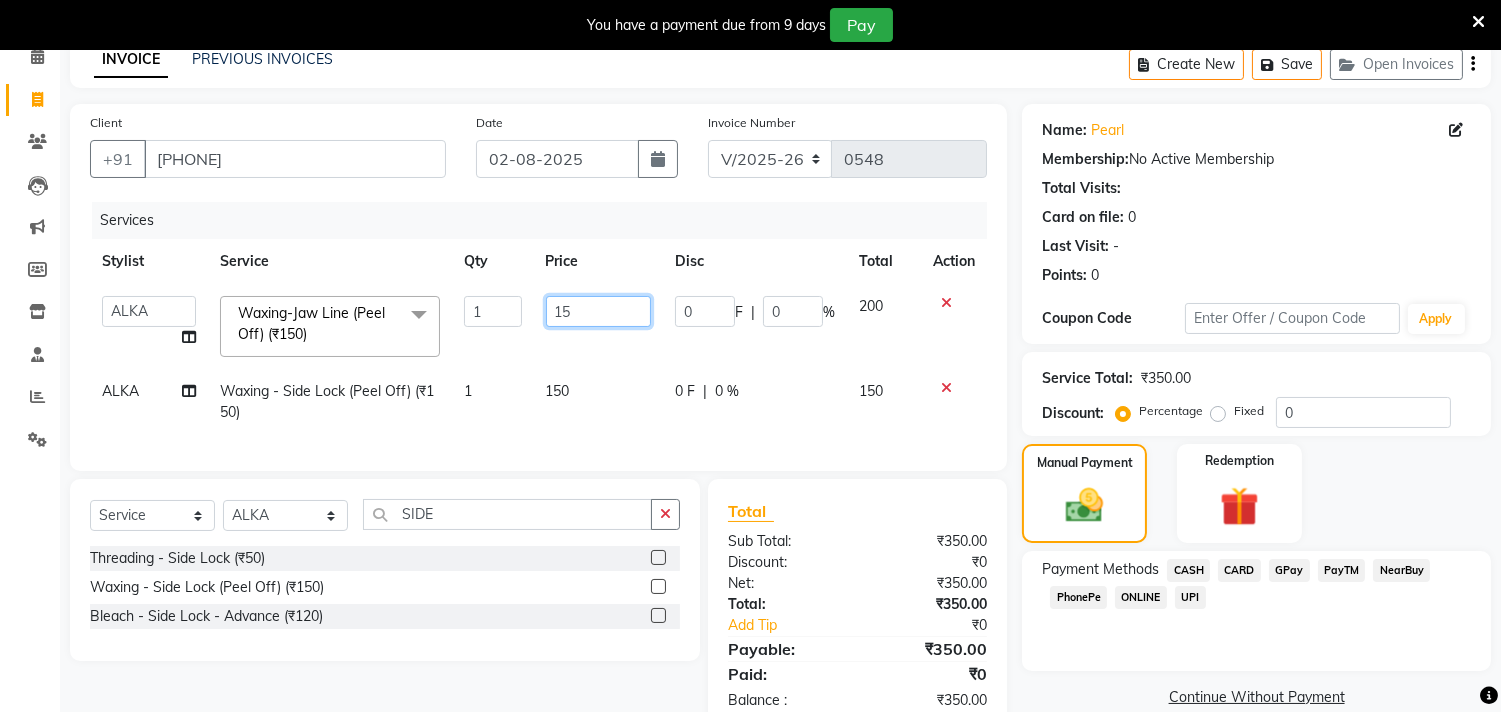 type on "150" 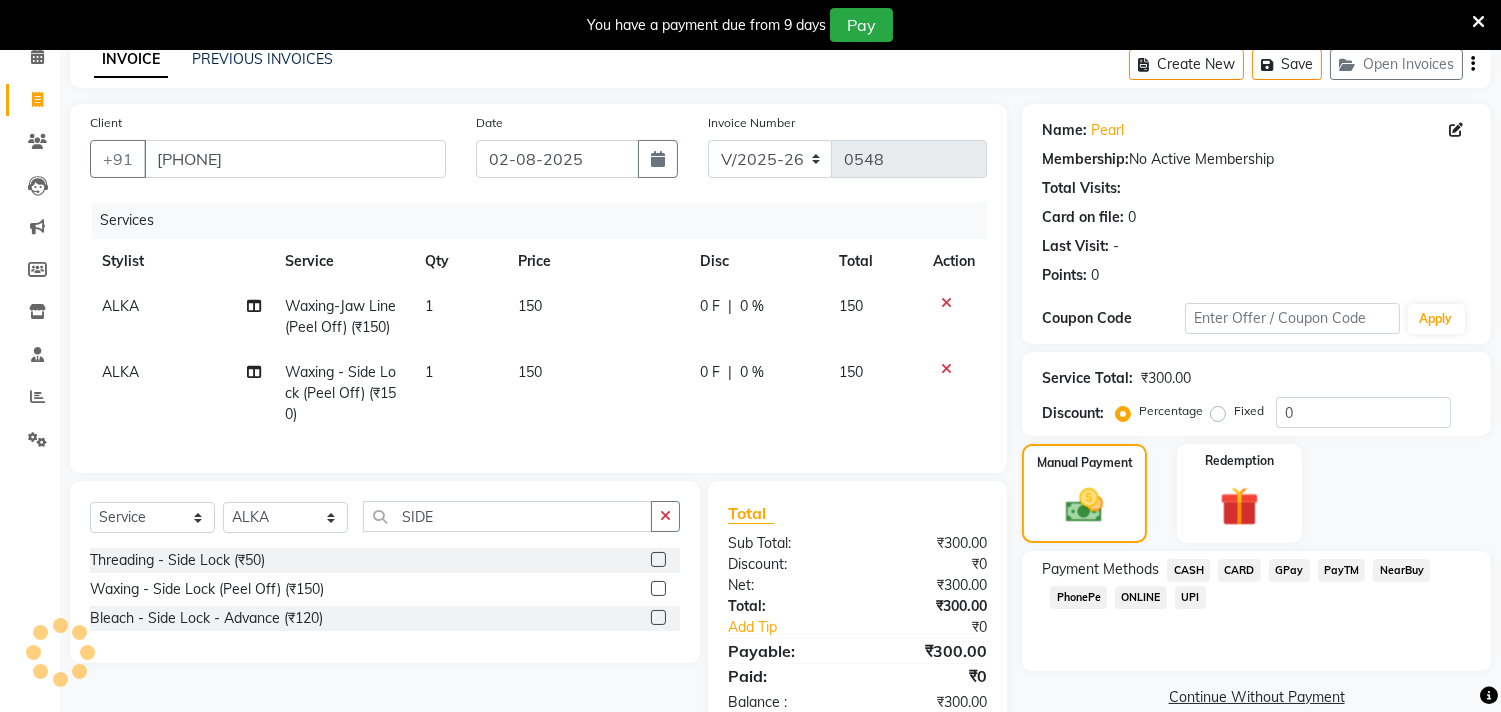 click on "Payment Methods  CASH   CARD   GPay   PayTM   NearBuy   PhonePe   ONLINE   UPI" 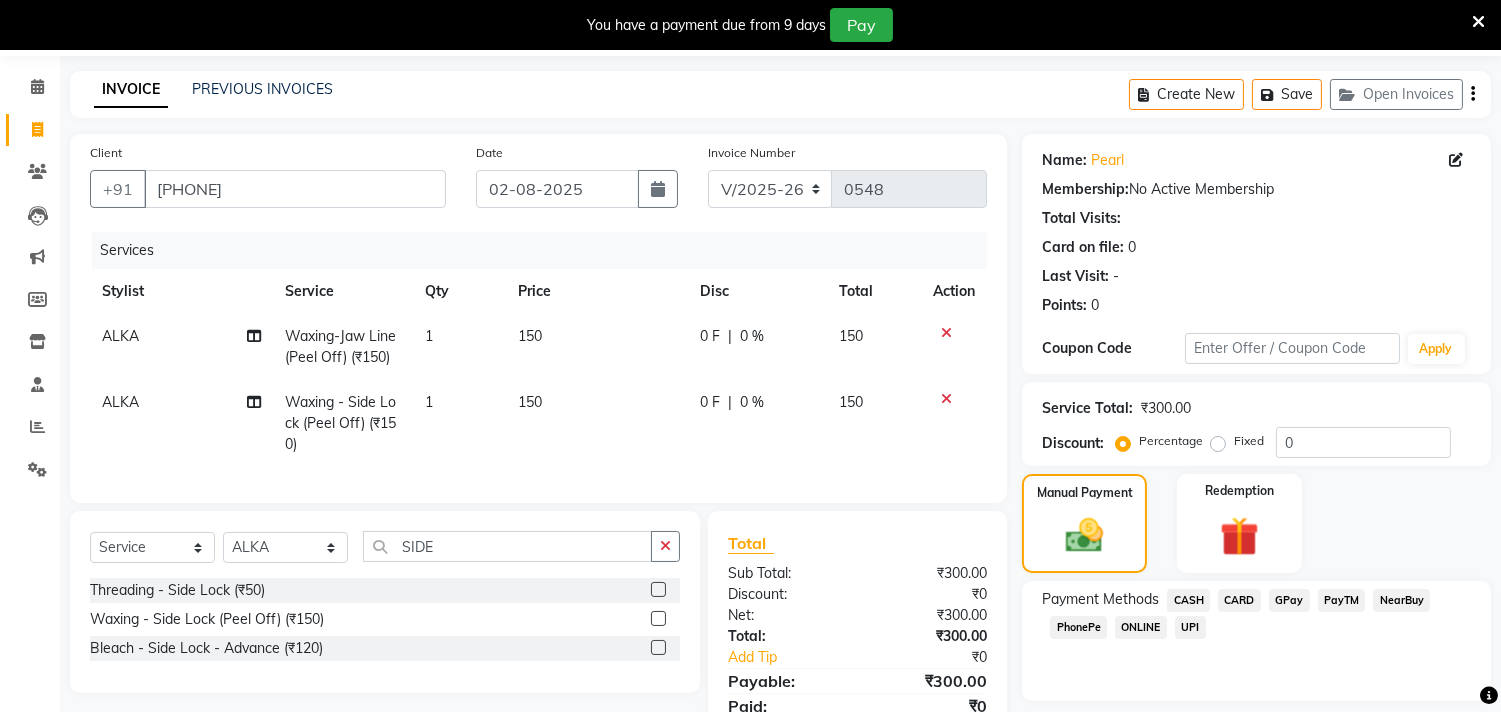 scroll, scrollTop: 111, scrollLeft: 0, axis: vertical 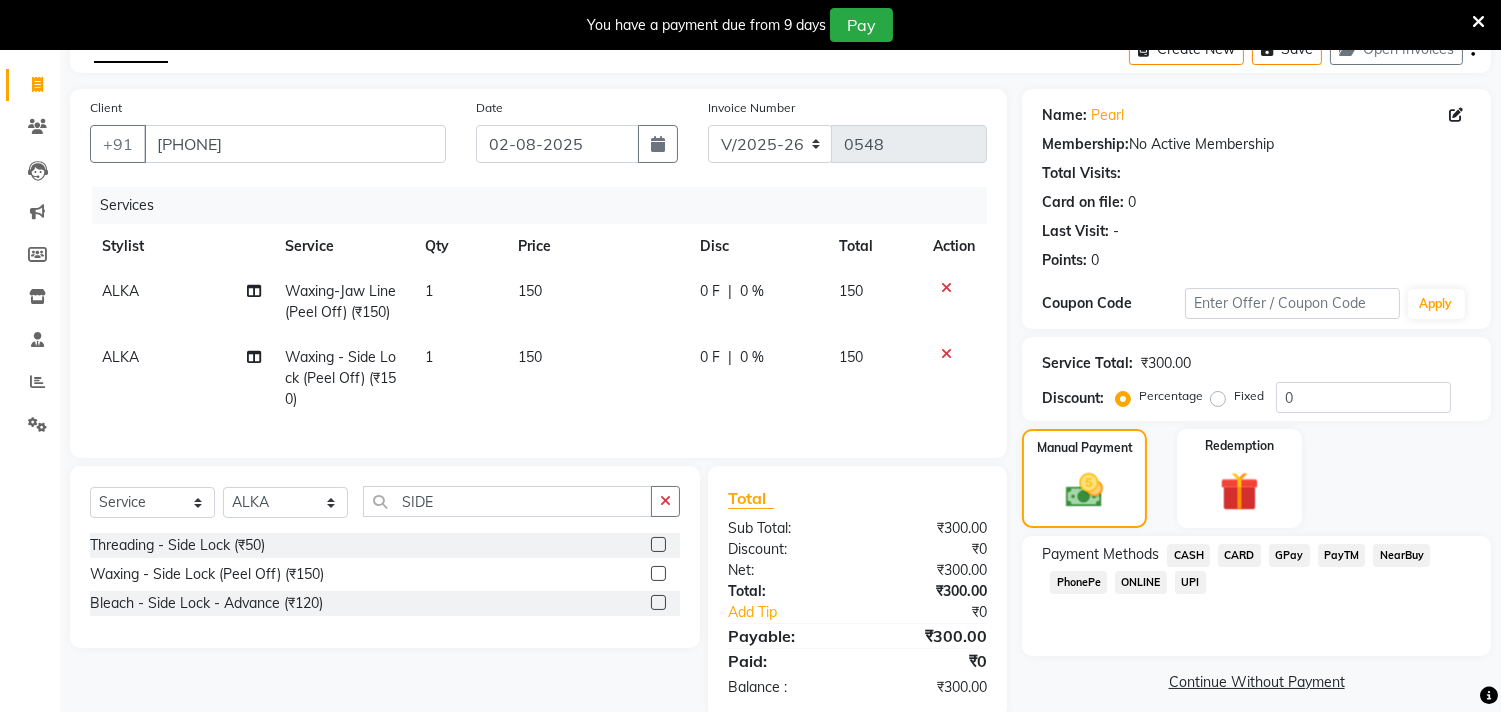 click on "GPay" 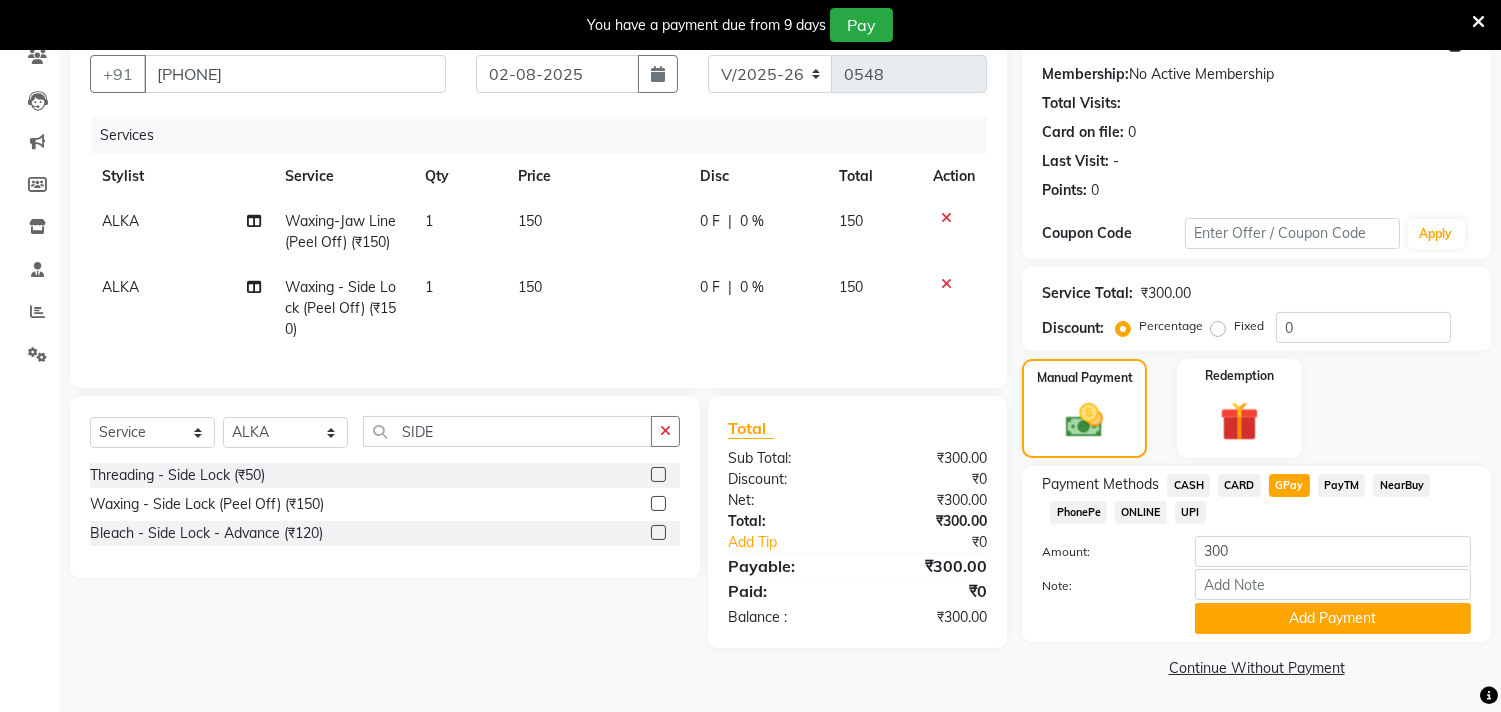 scroll, scrollTop: 182, scrollLeft: 0, axis: vertical 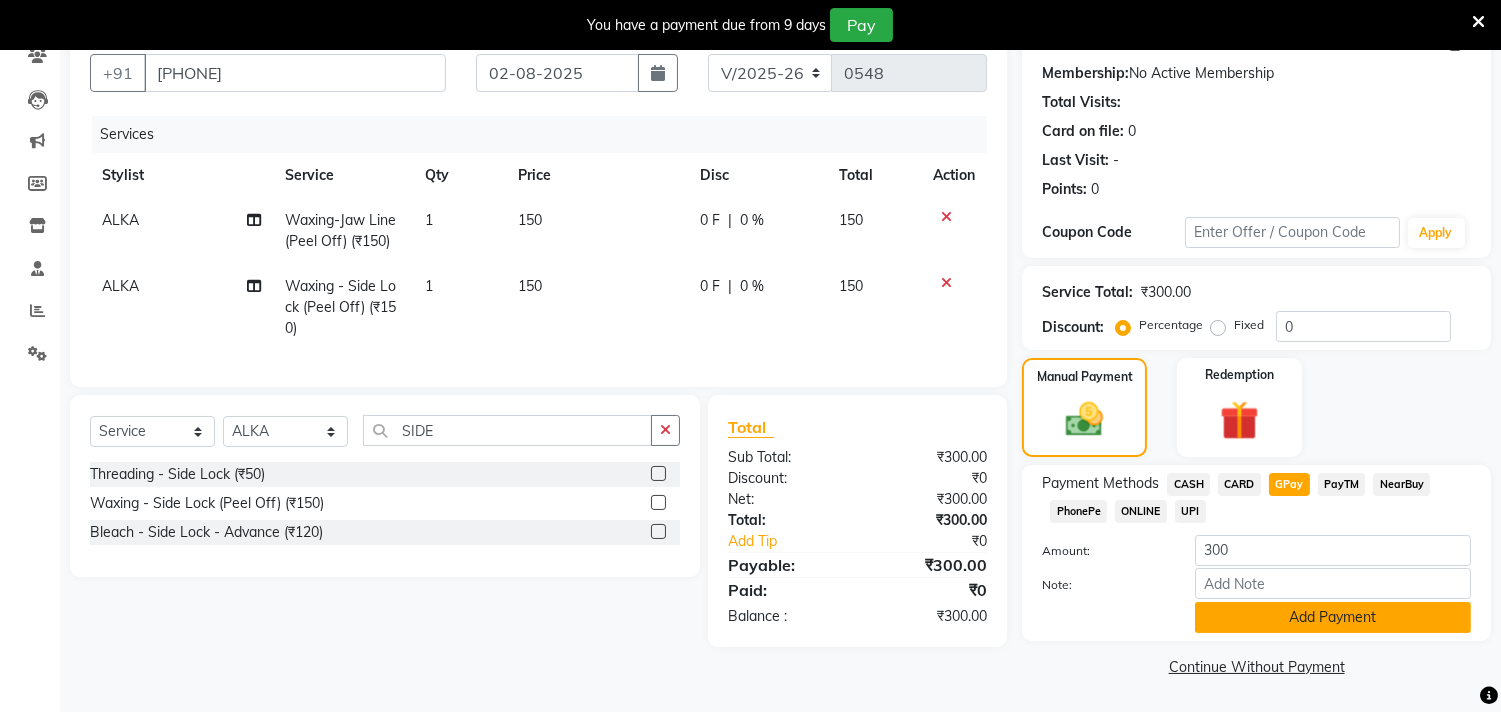 click on "Add Payment" 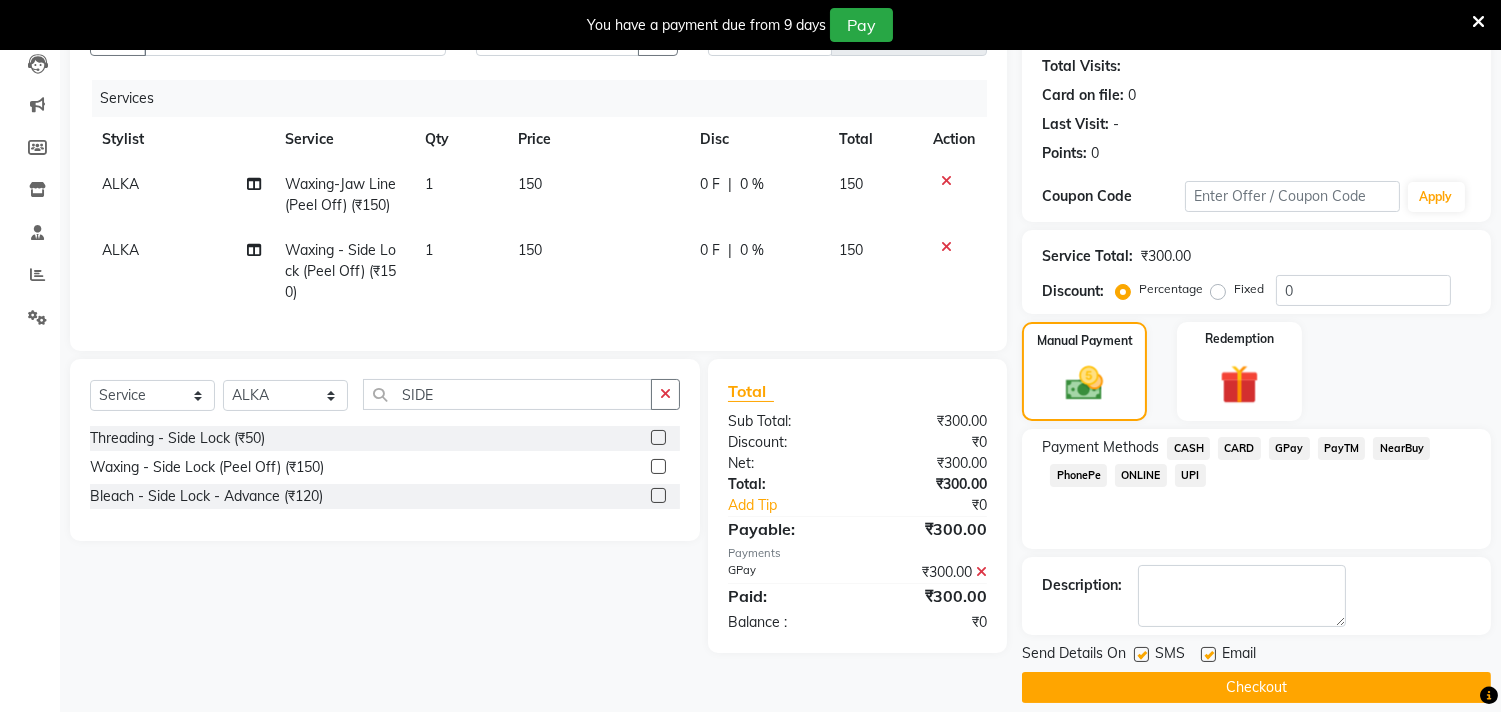 scroll, scrollTop: 237, scrollLeft: 0, axis: vertical 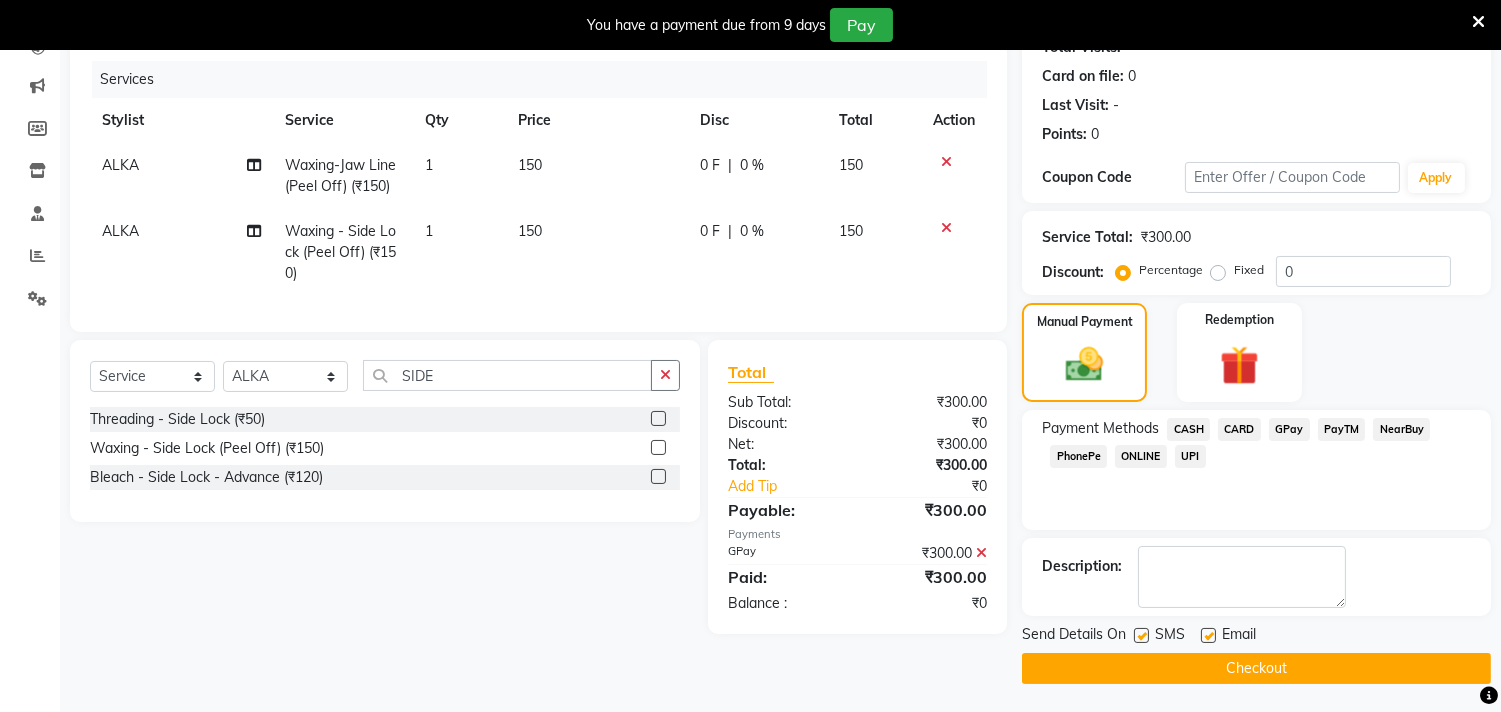 click on "Checkout" 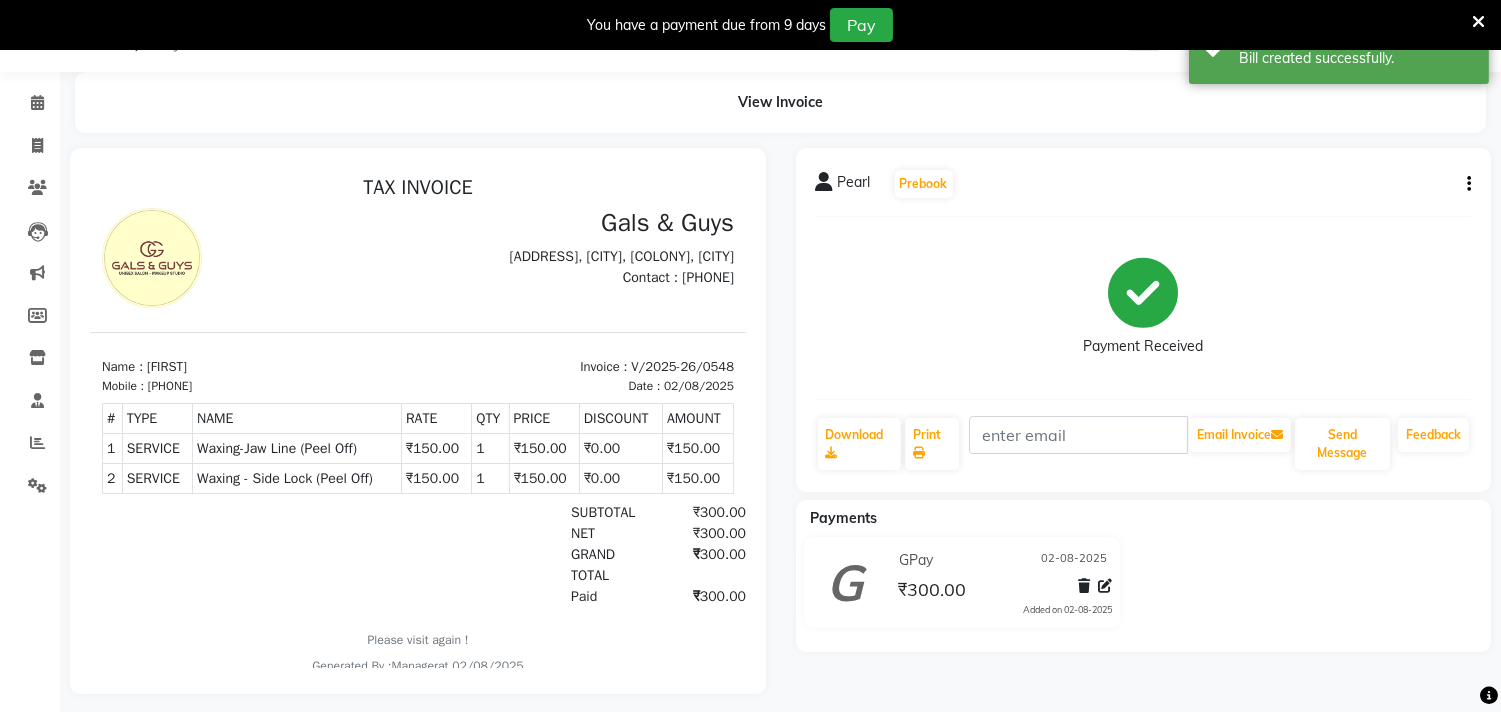 scroll, scrollTop: 77, scrollLeft: 0, axis: vertical 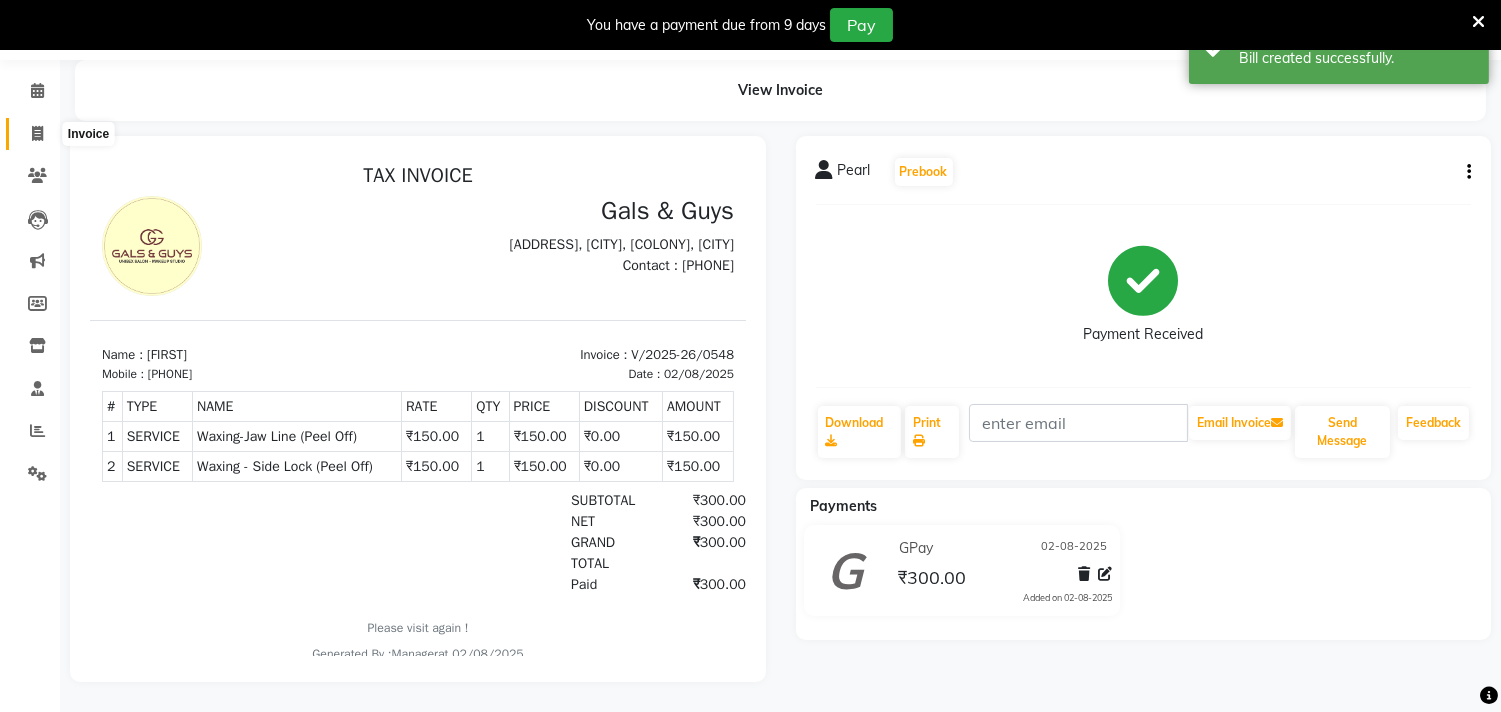 click 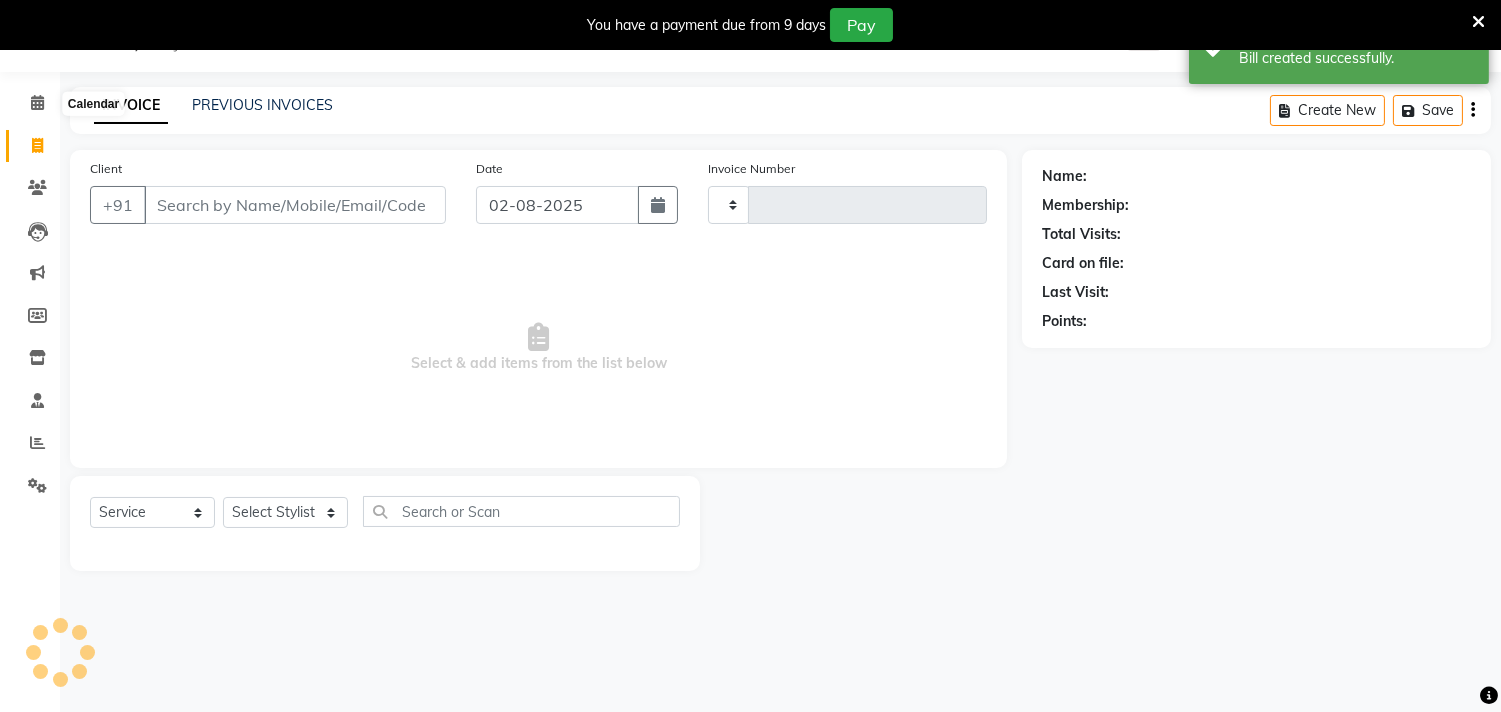 scroll, scrollTop: 50, scrollLeft: 0, axis: vertical 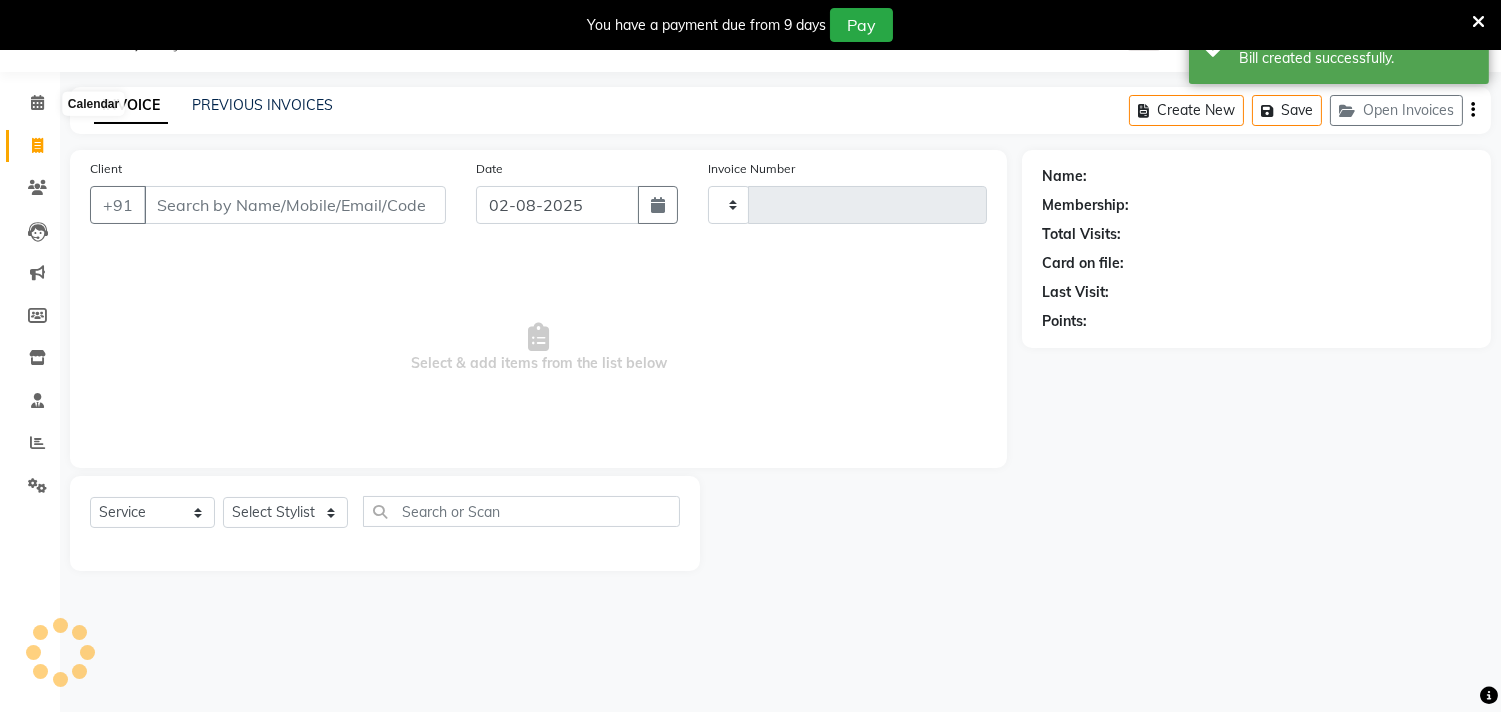 type on "0549" 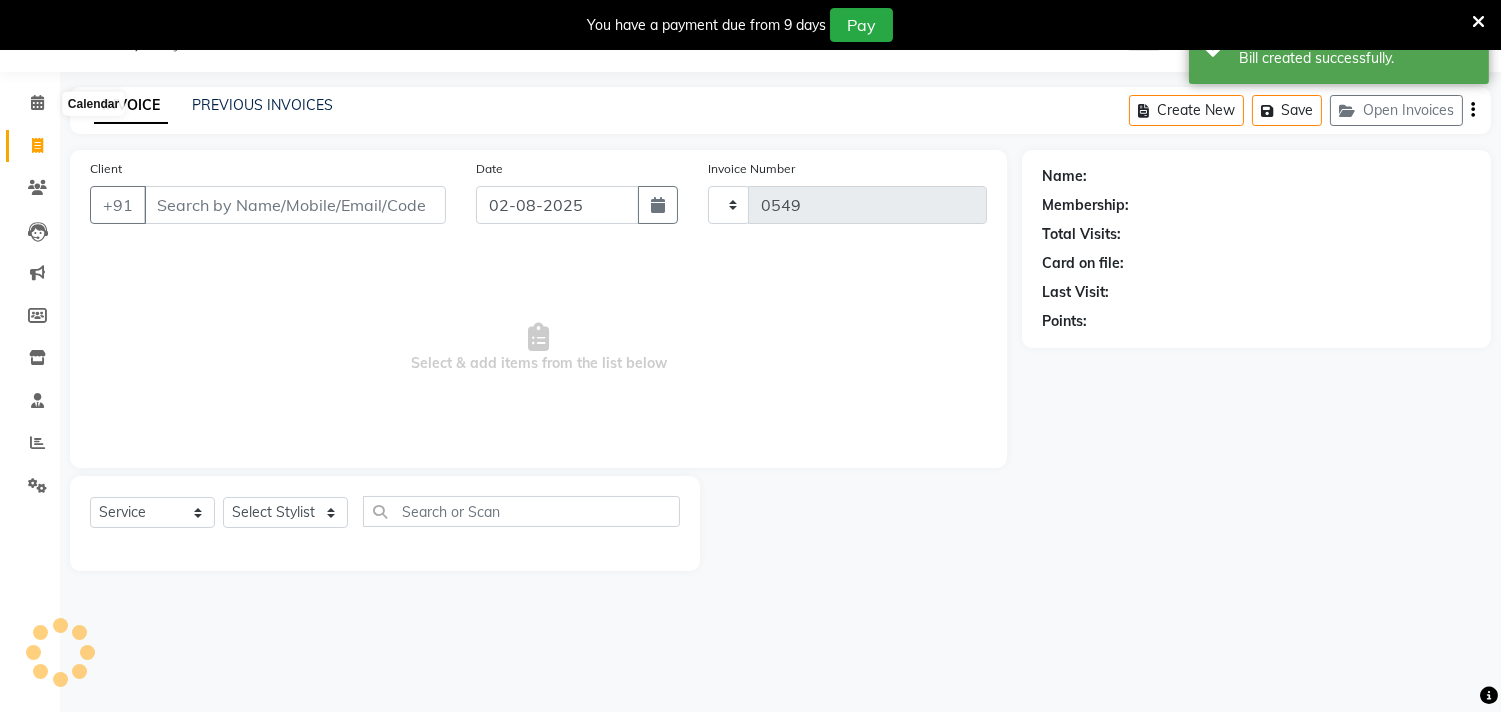 select on "7505" 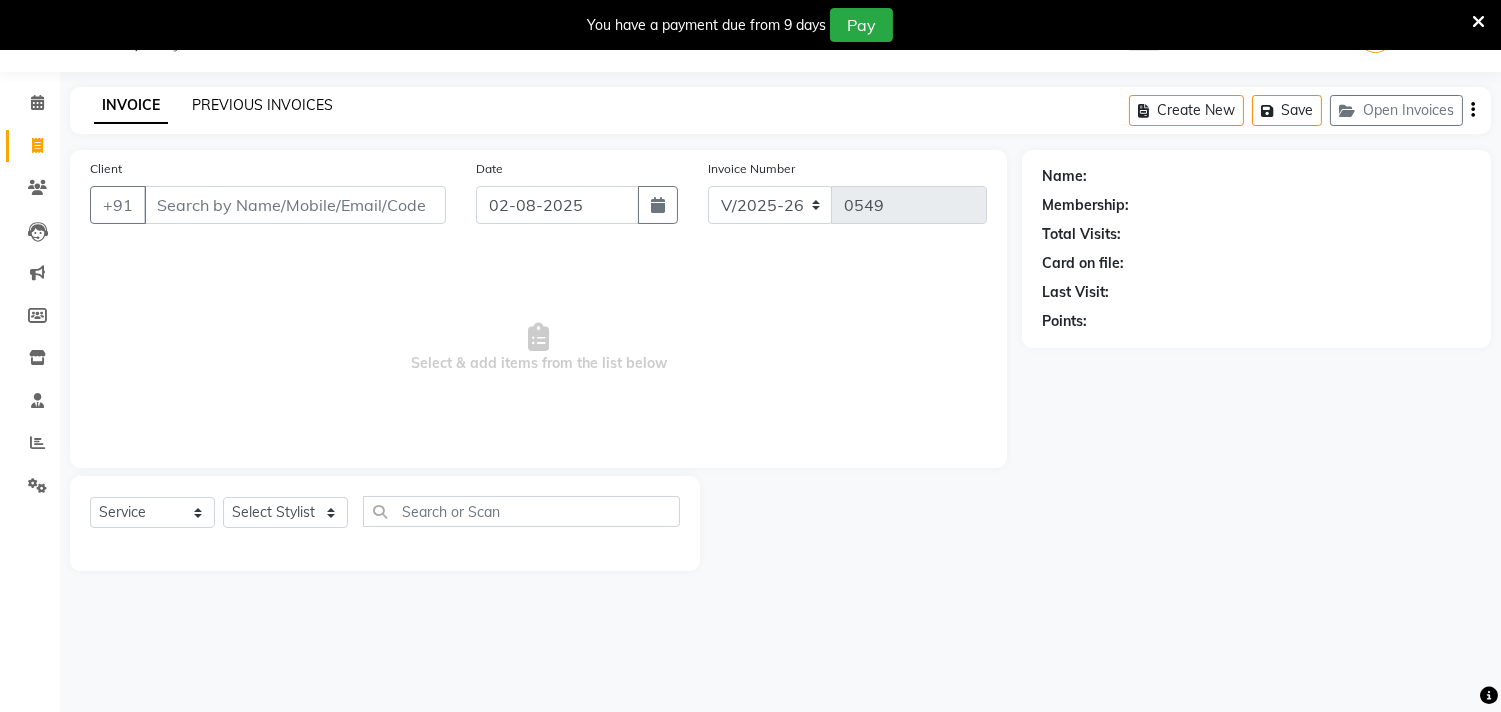 click on "PREVIOUS INVOICES" 